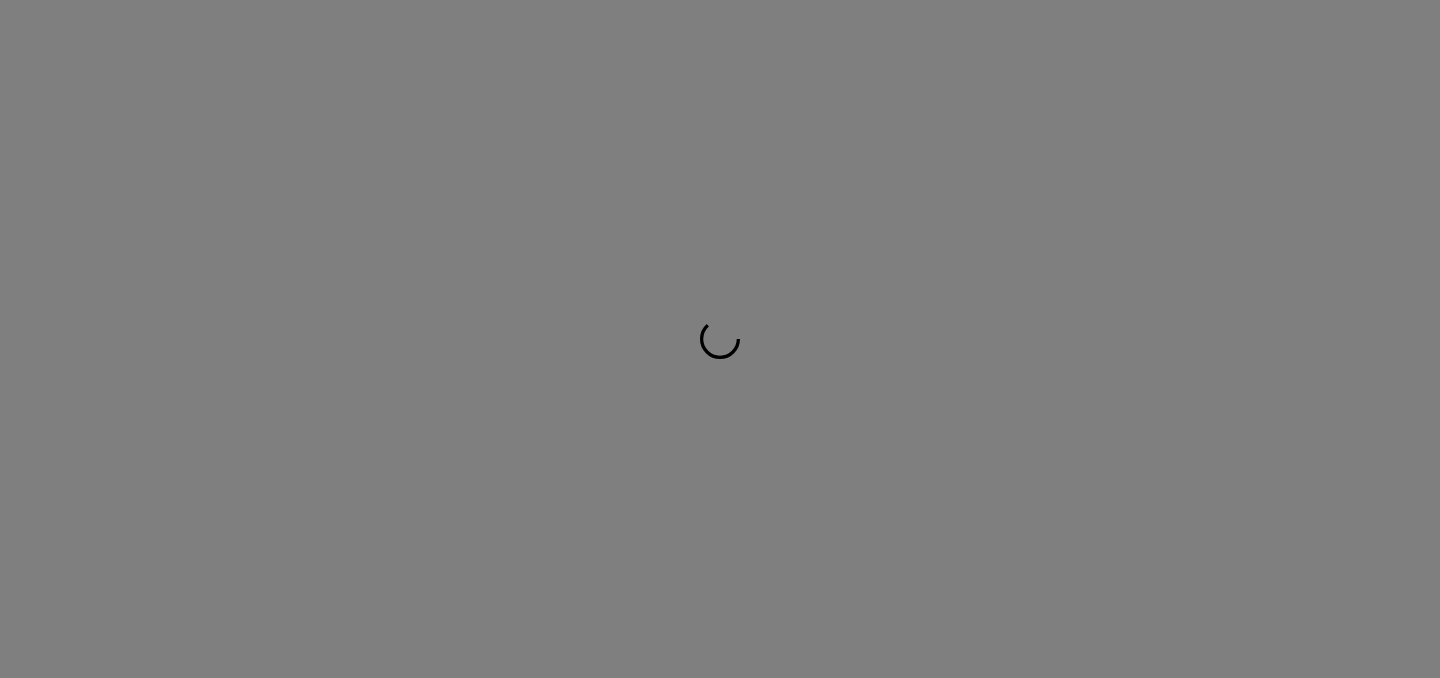 scroll, scrollTop: 0, scrollLeft: 0, axis: both 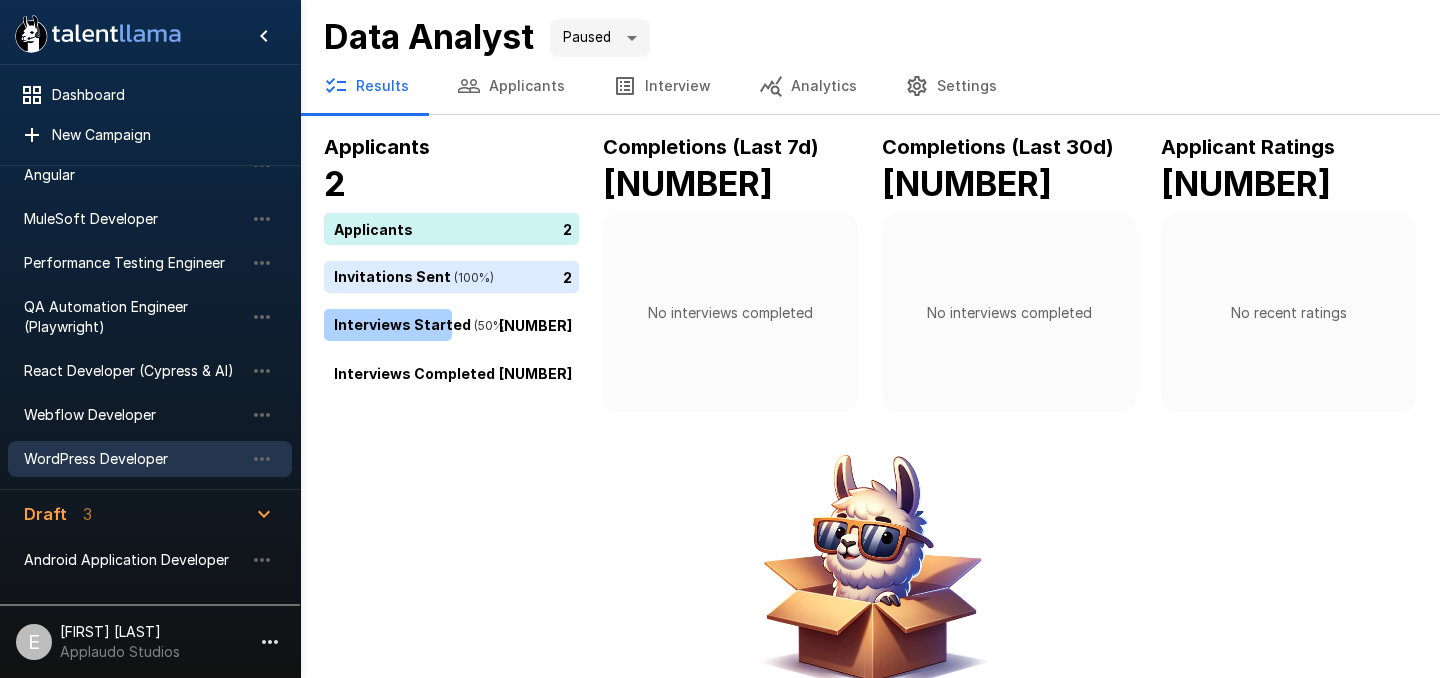 click on "WordPress Developer" at bounding box center (150, 459) 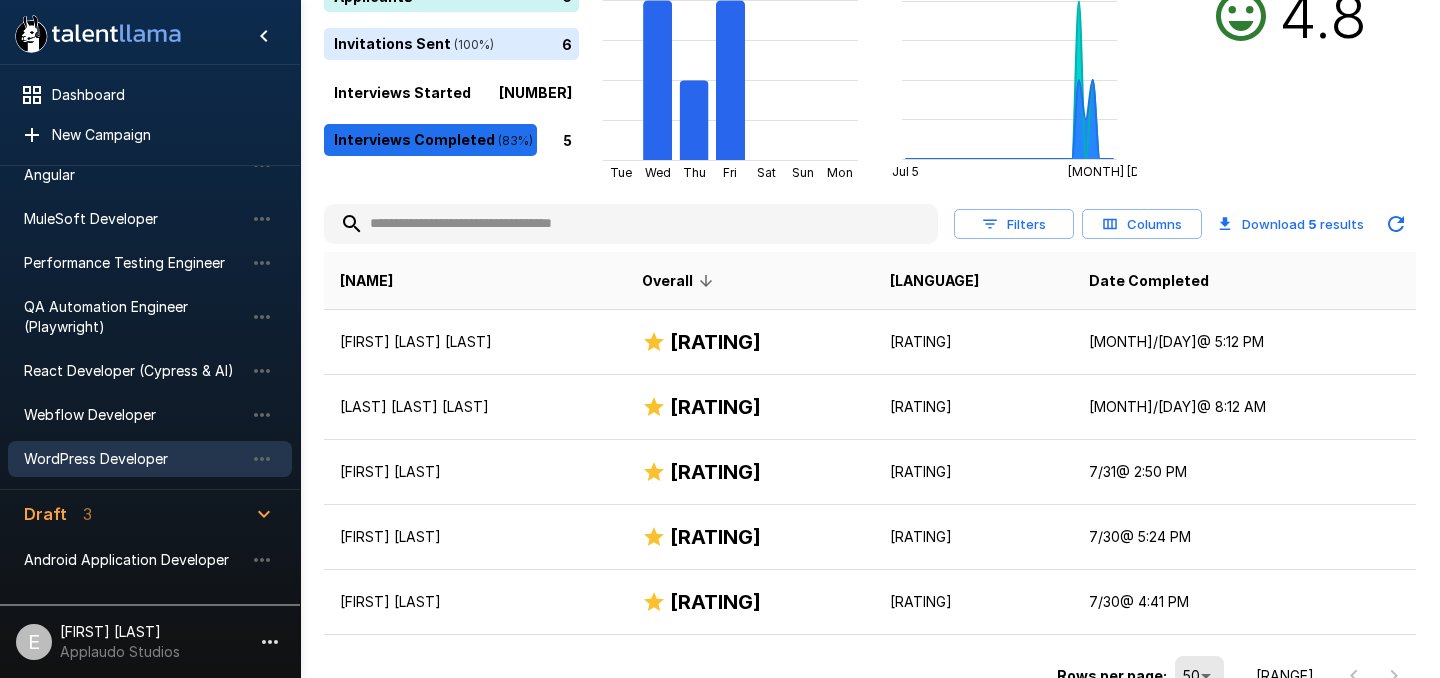 scroll, scrollTop: 257, scrollLeft: 0, axis: vertical 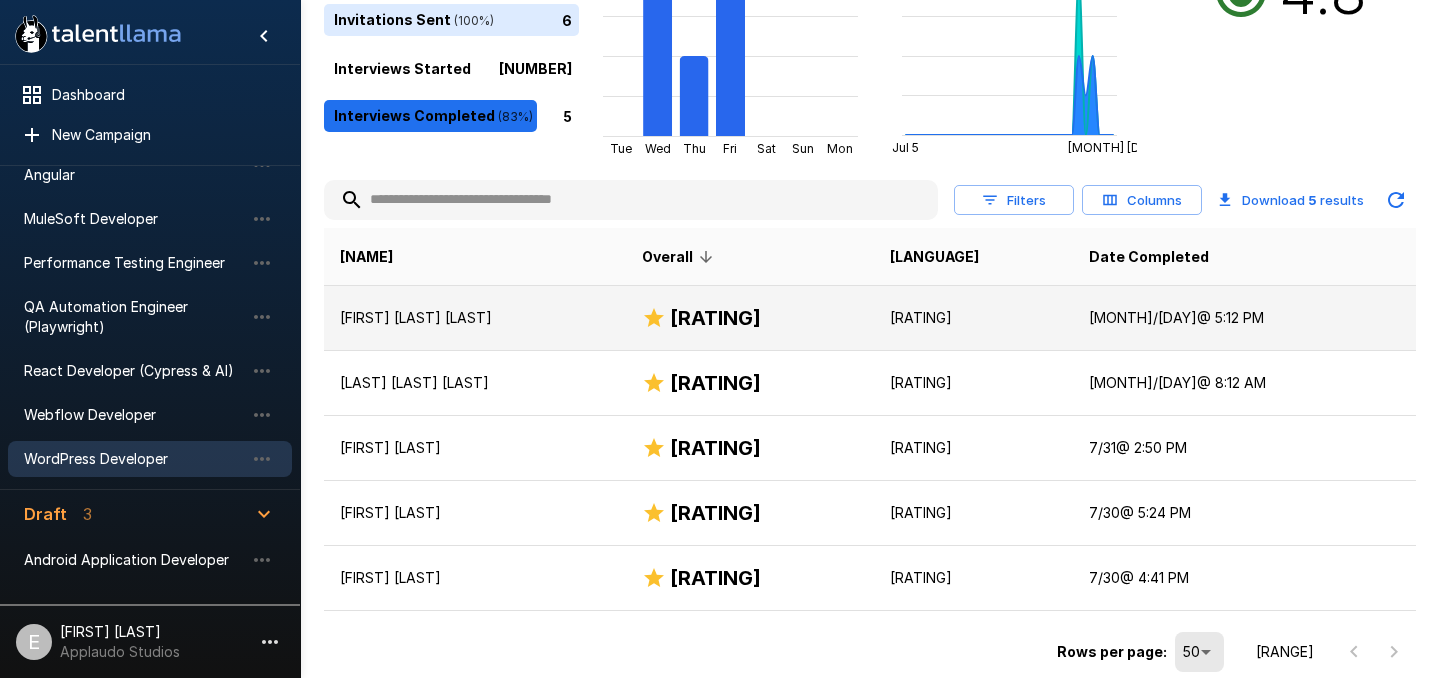 click on "[FIRST] [LAST] [LAST]" at bounding box center [475, 318] 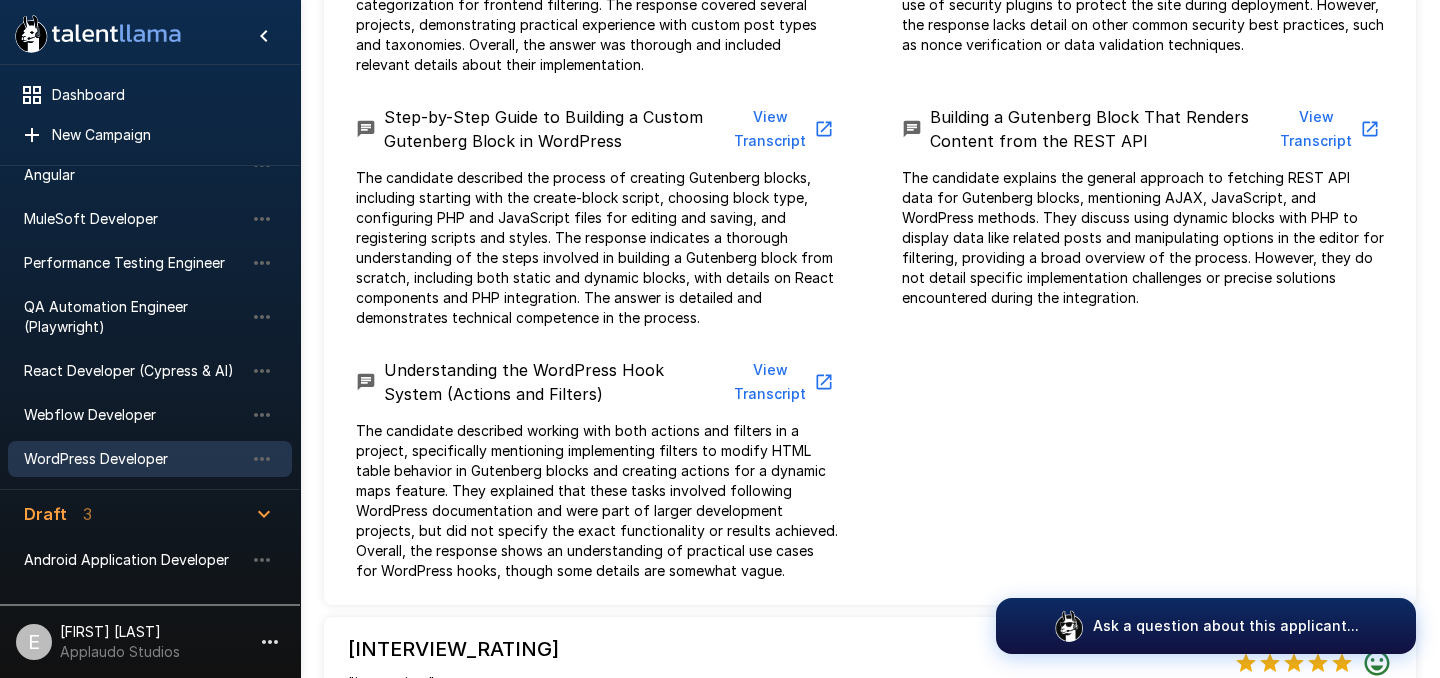 scroll, scrollTop: 1090, scrollLeft: 0, axis: vertical 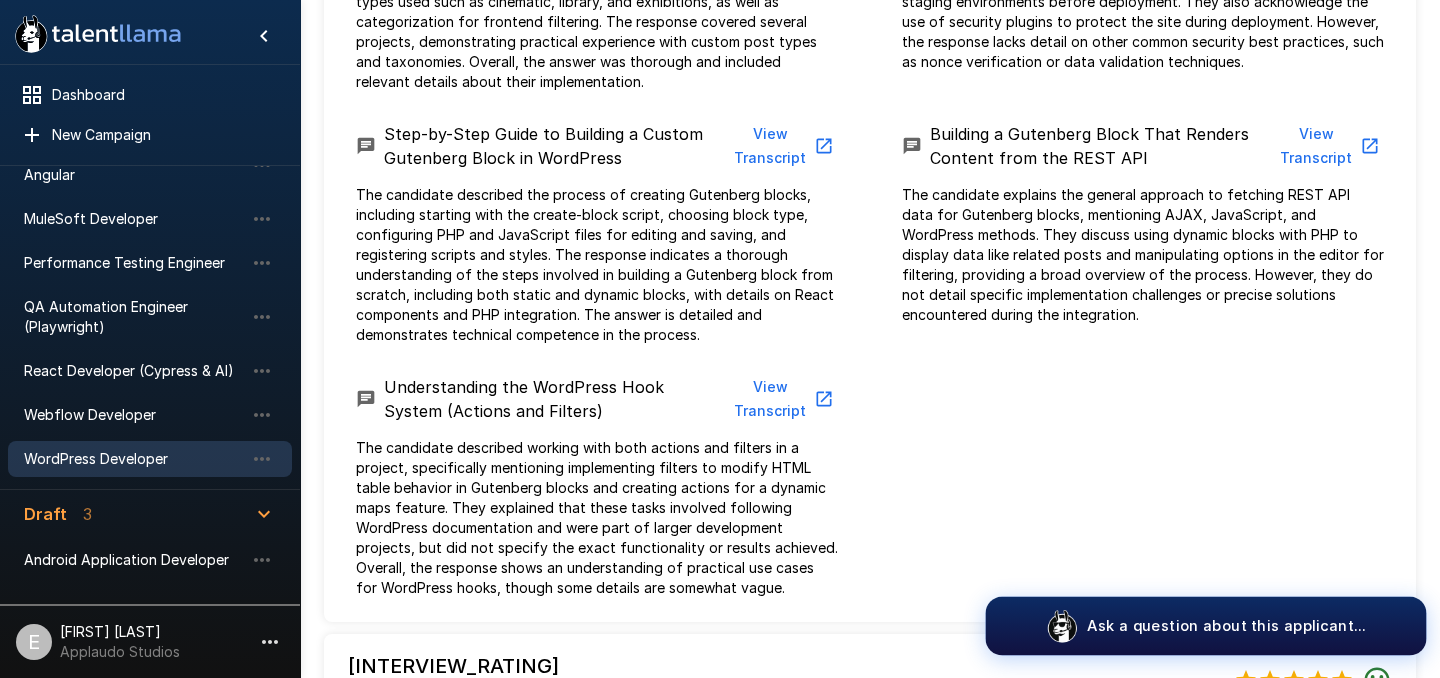 click on "Ask a question about this applicant..." at bounding box center (1226, 625) 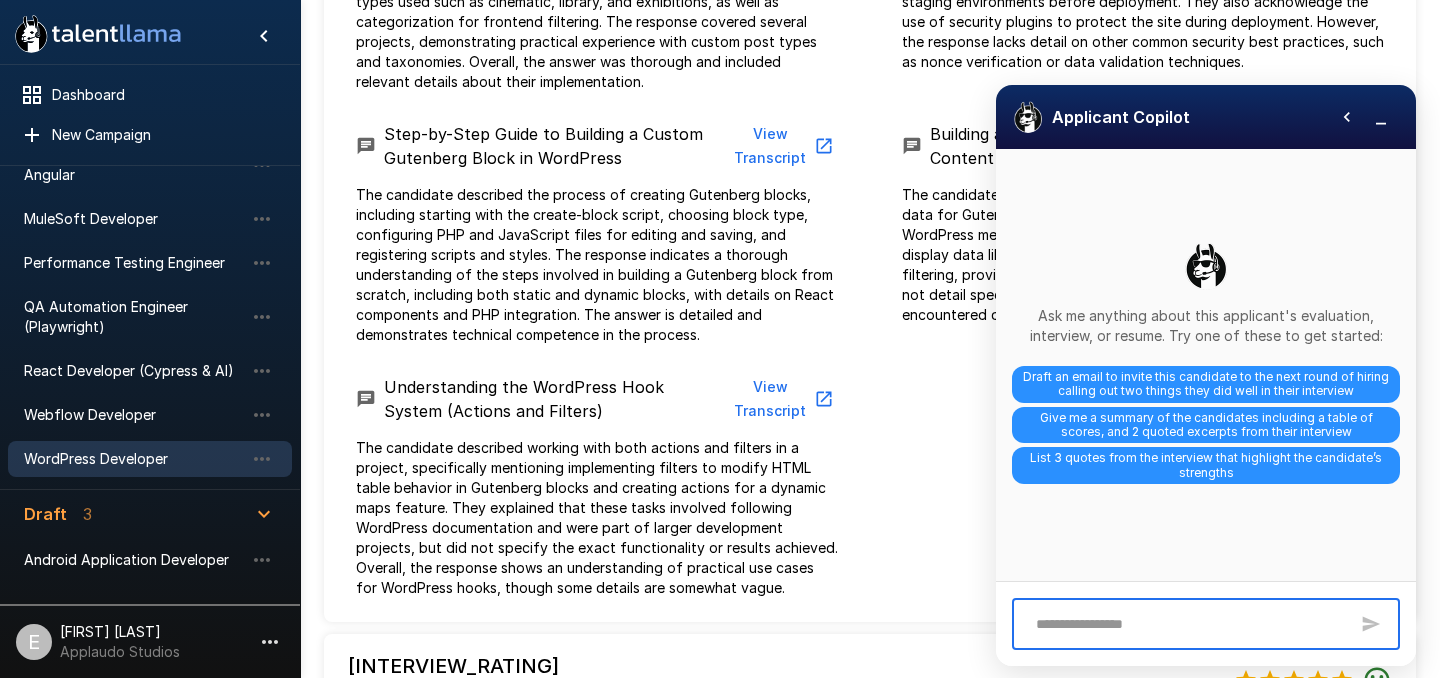 click at bounding box center [1187, 624] 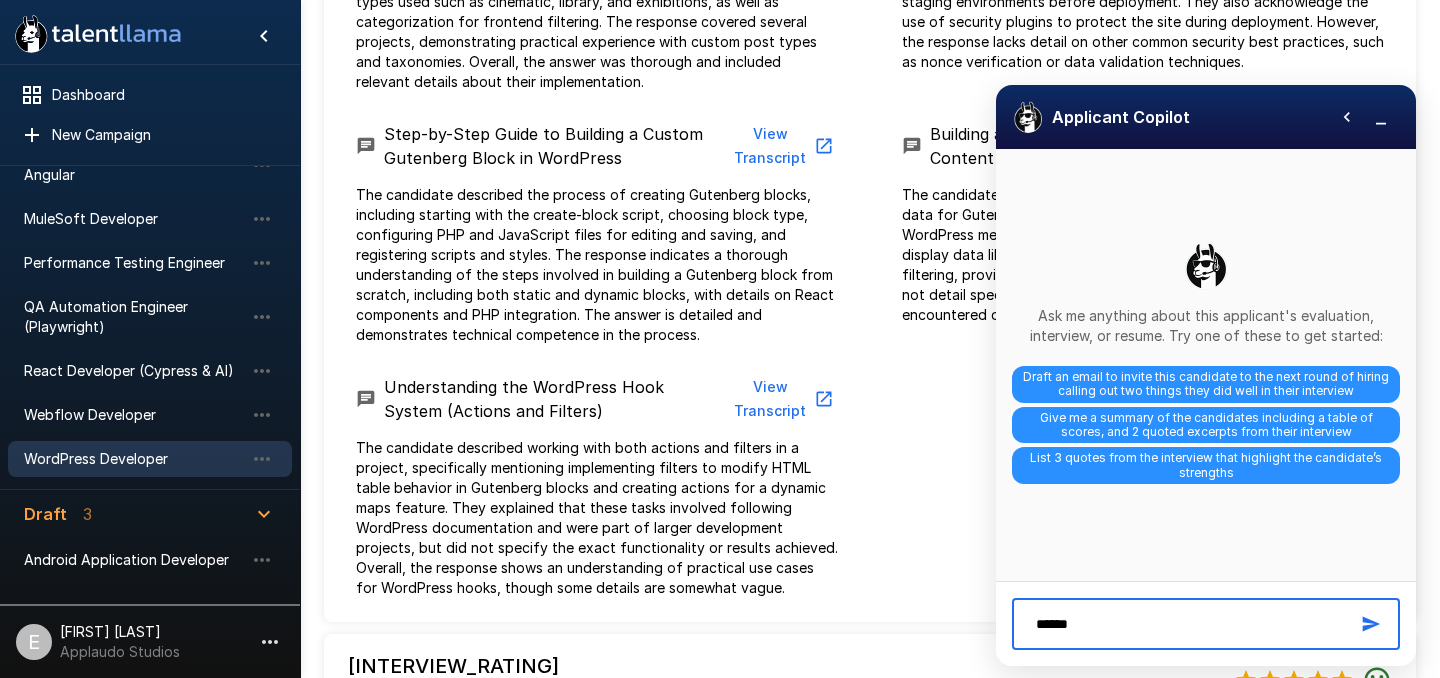 type on "*******" 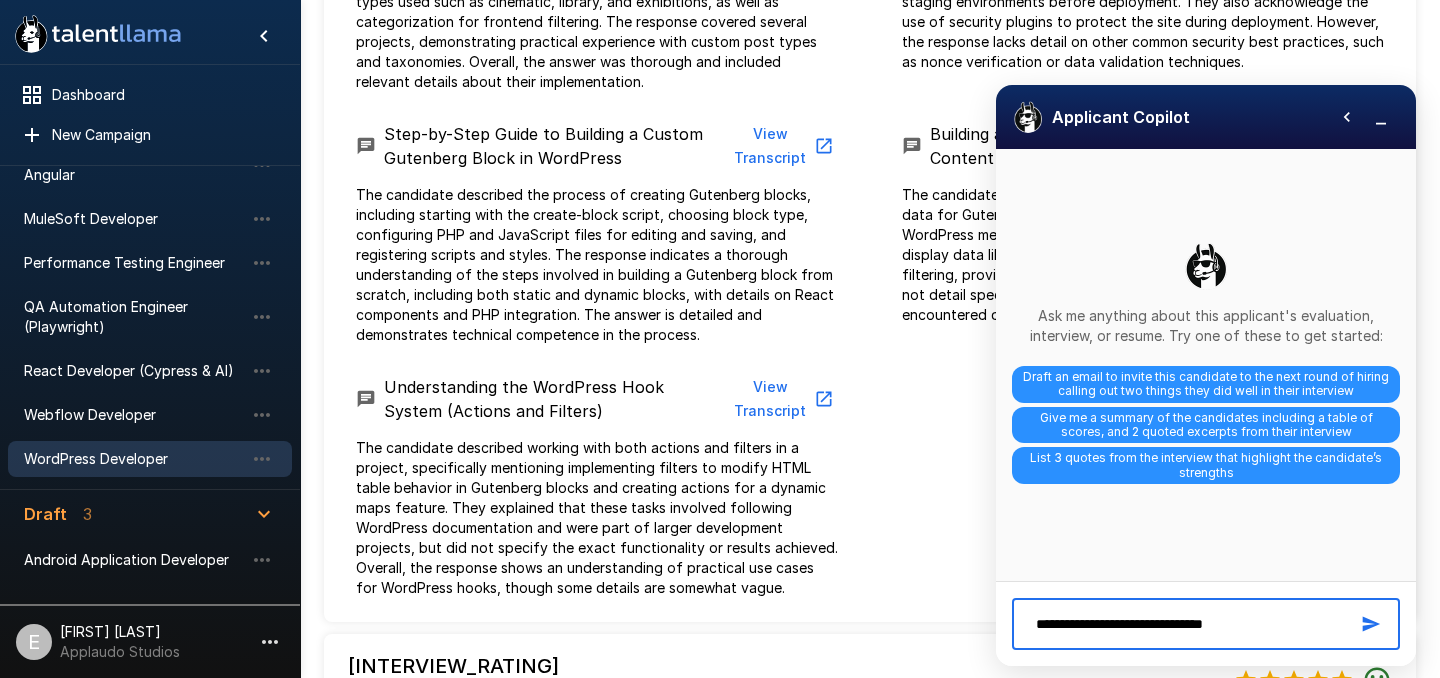 type on "**********" 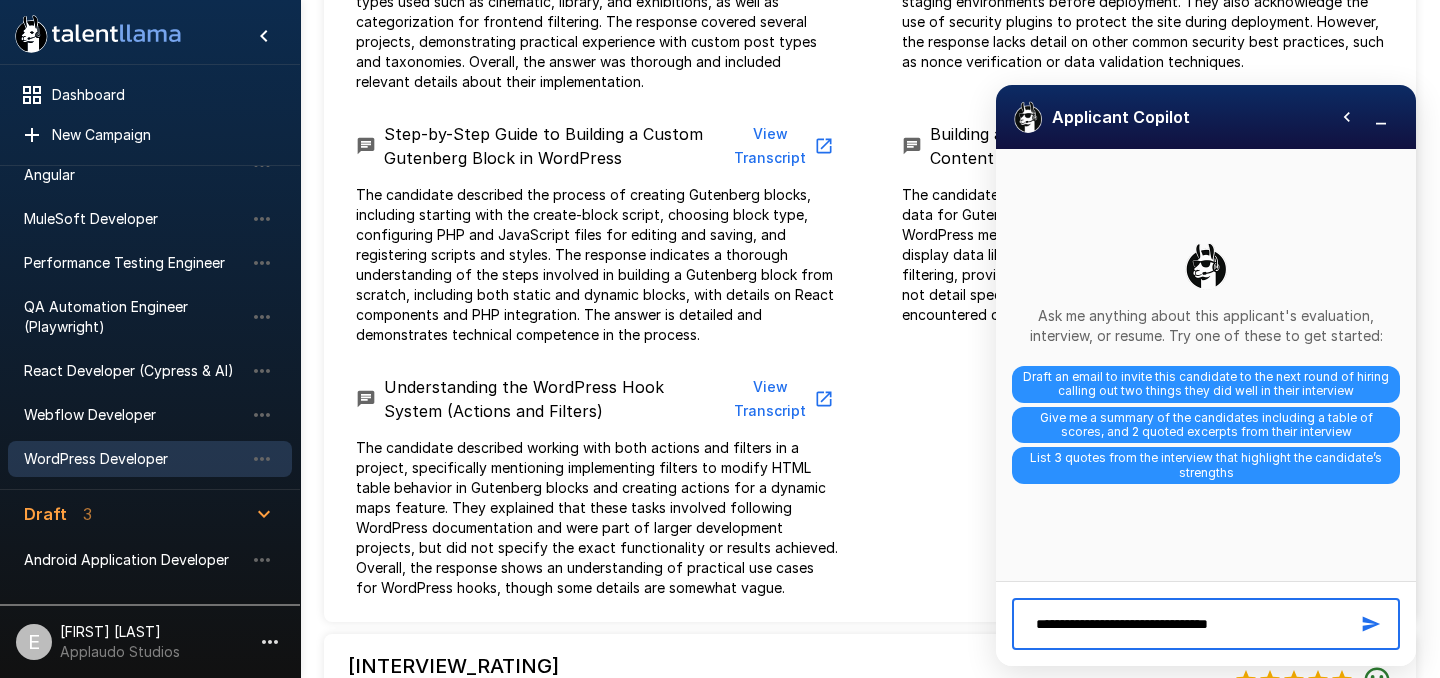 type 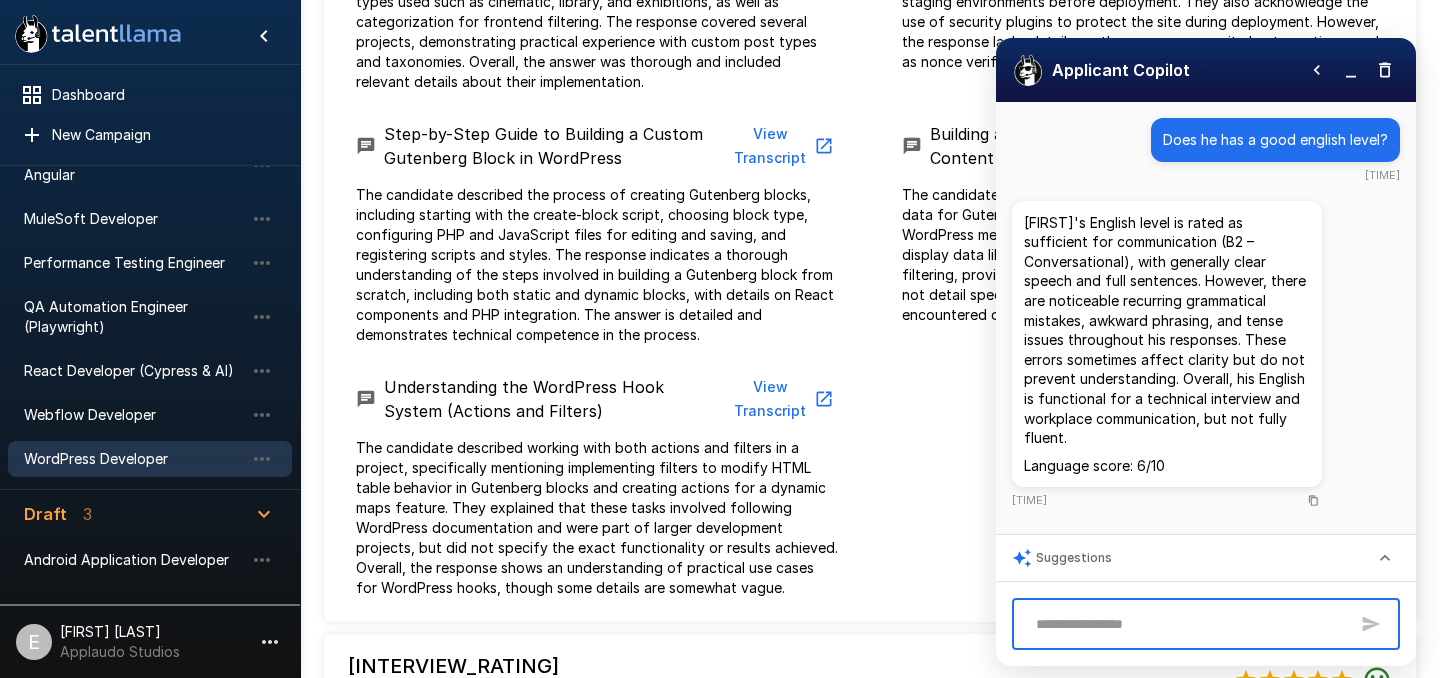 click on "Does he has a good english level?" at bounding box center [1275, 140] 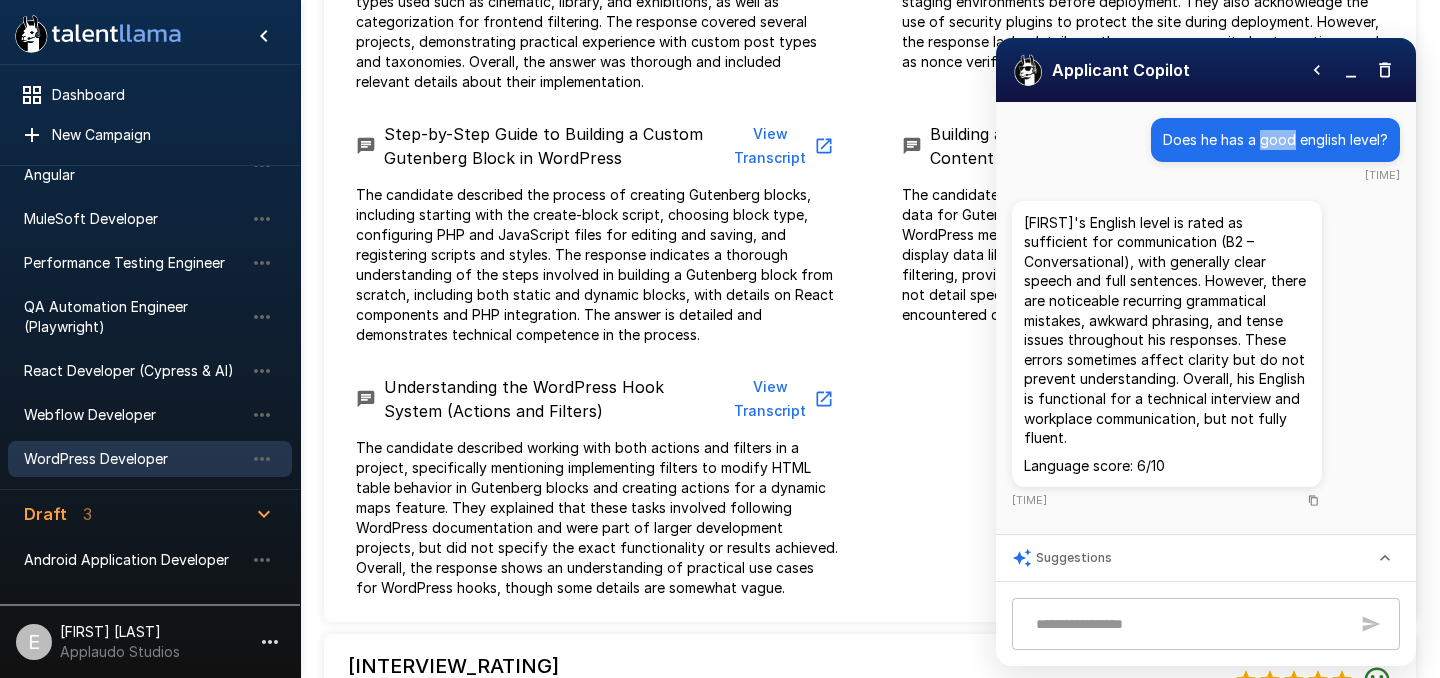 click on "Does he has a good english level?" at bounding box center (1275, 140) 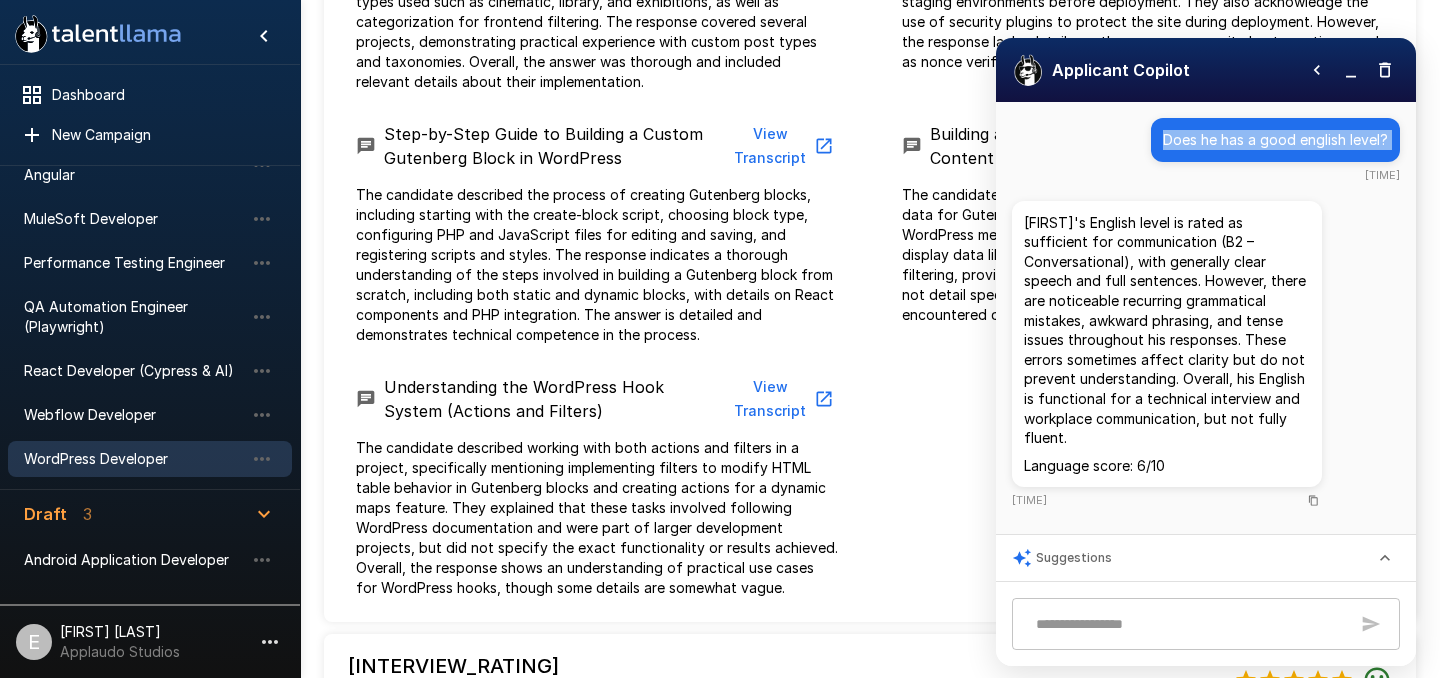 click on "Does he has a good english level?" at bounding box center (1275, 140) 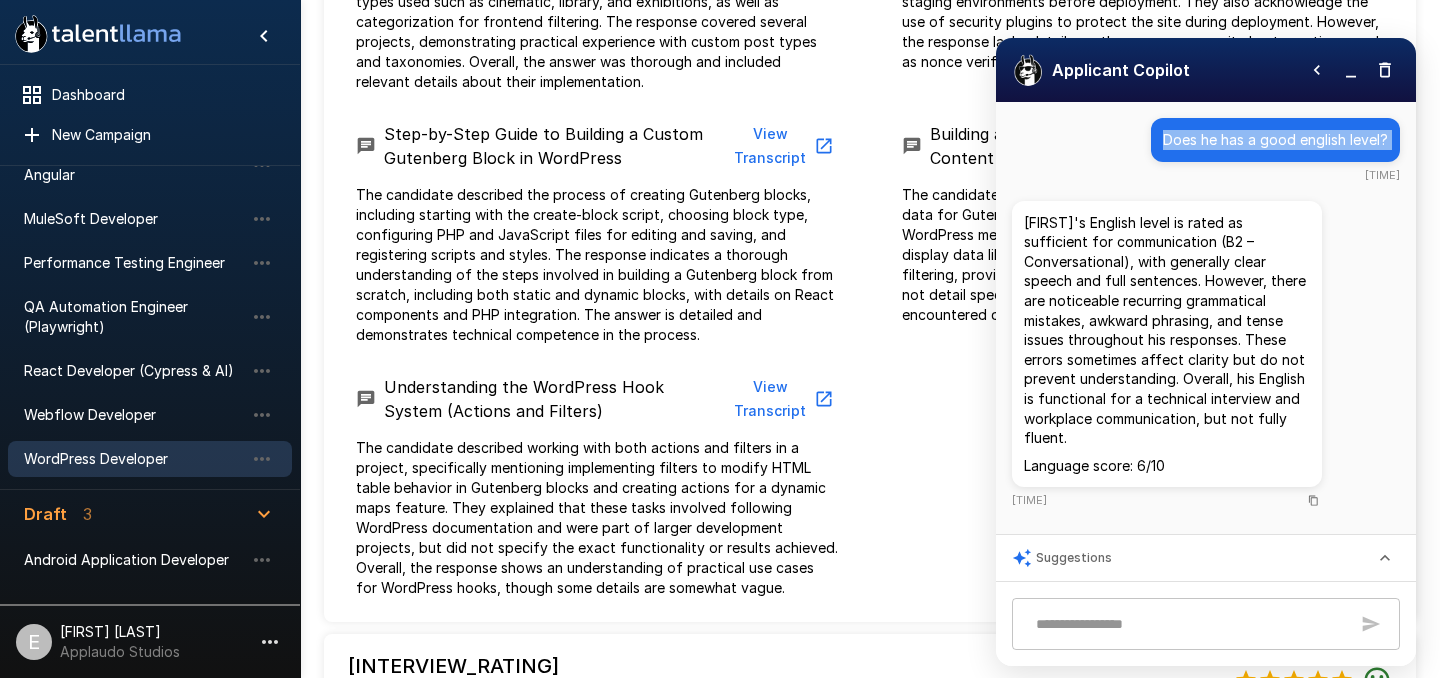 scroll, scrollTop: 257, scrollLeft: 0, axis: vertical 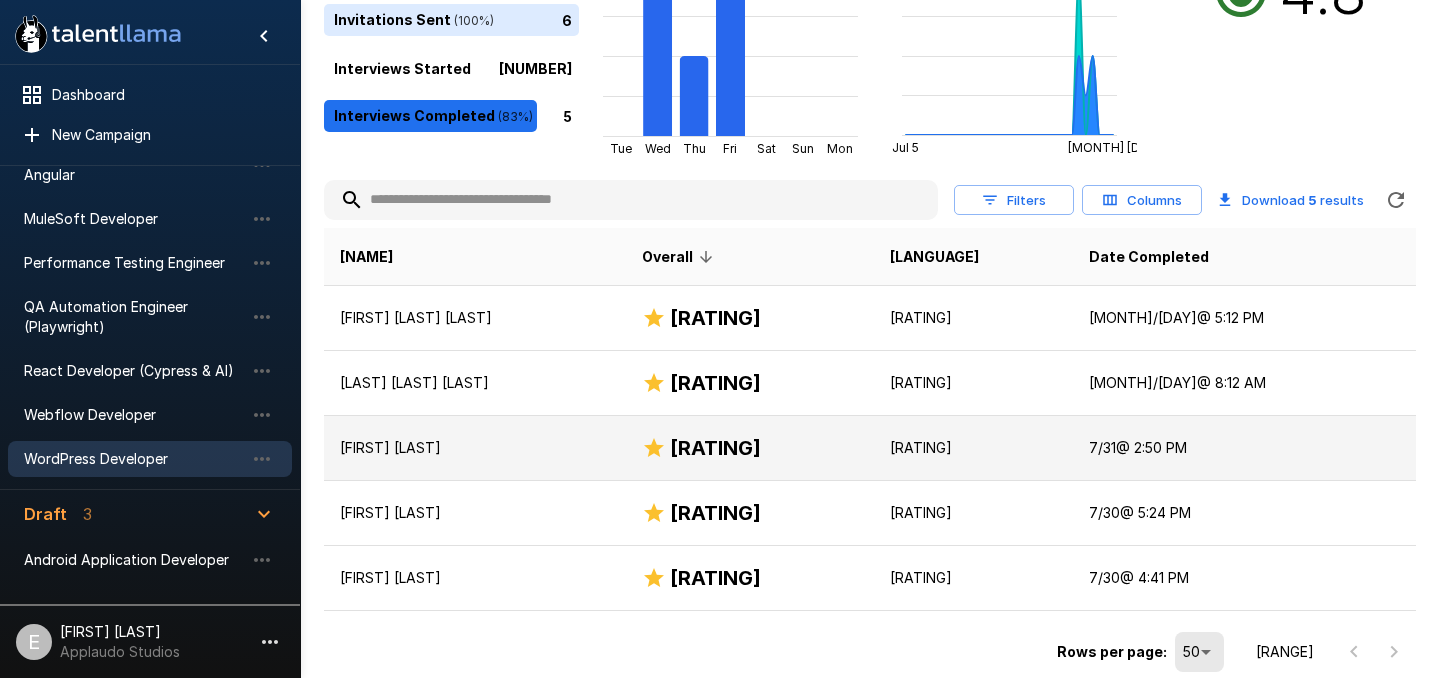 click on "Alexander Cuadra" at bounding box center (475, 448) 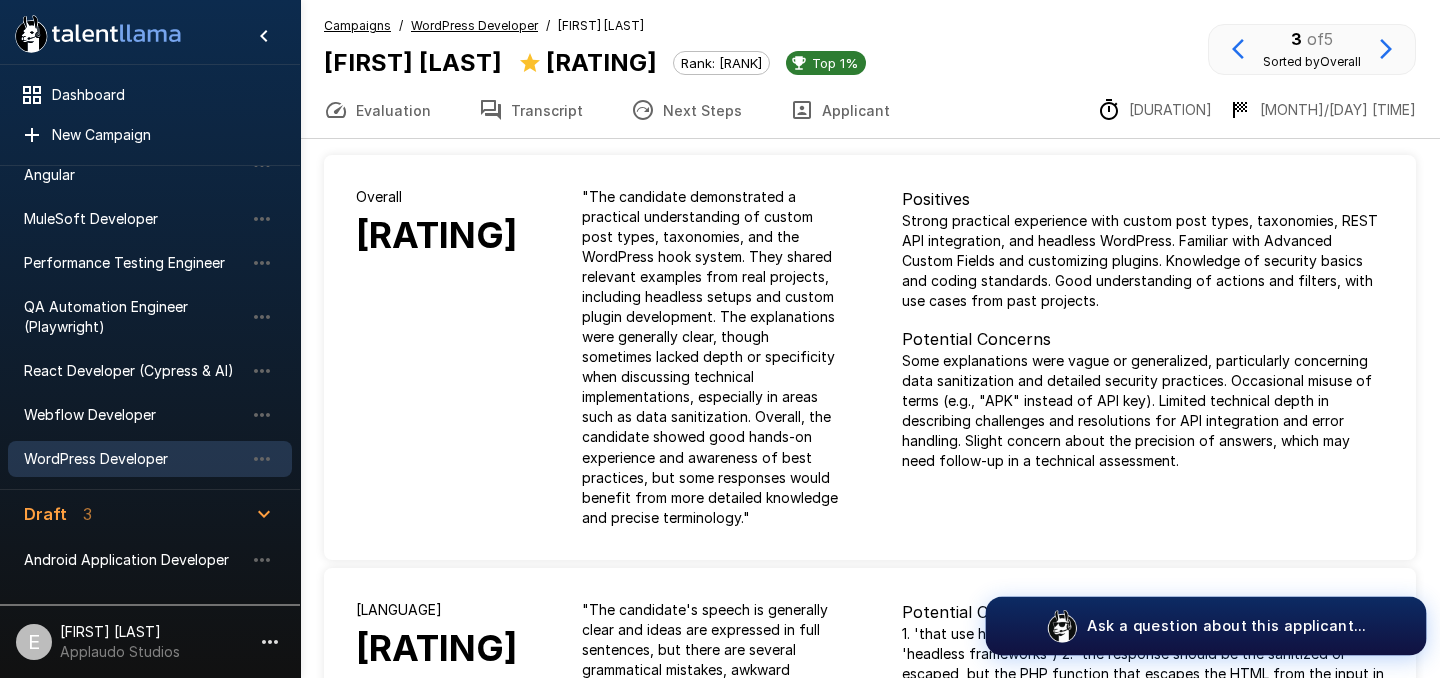 click on "Ask a question about this applicant..." at bounding box center [1206, 626] 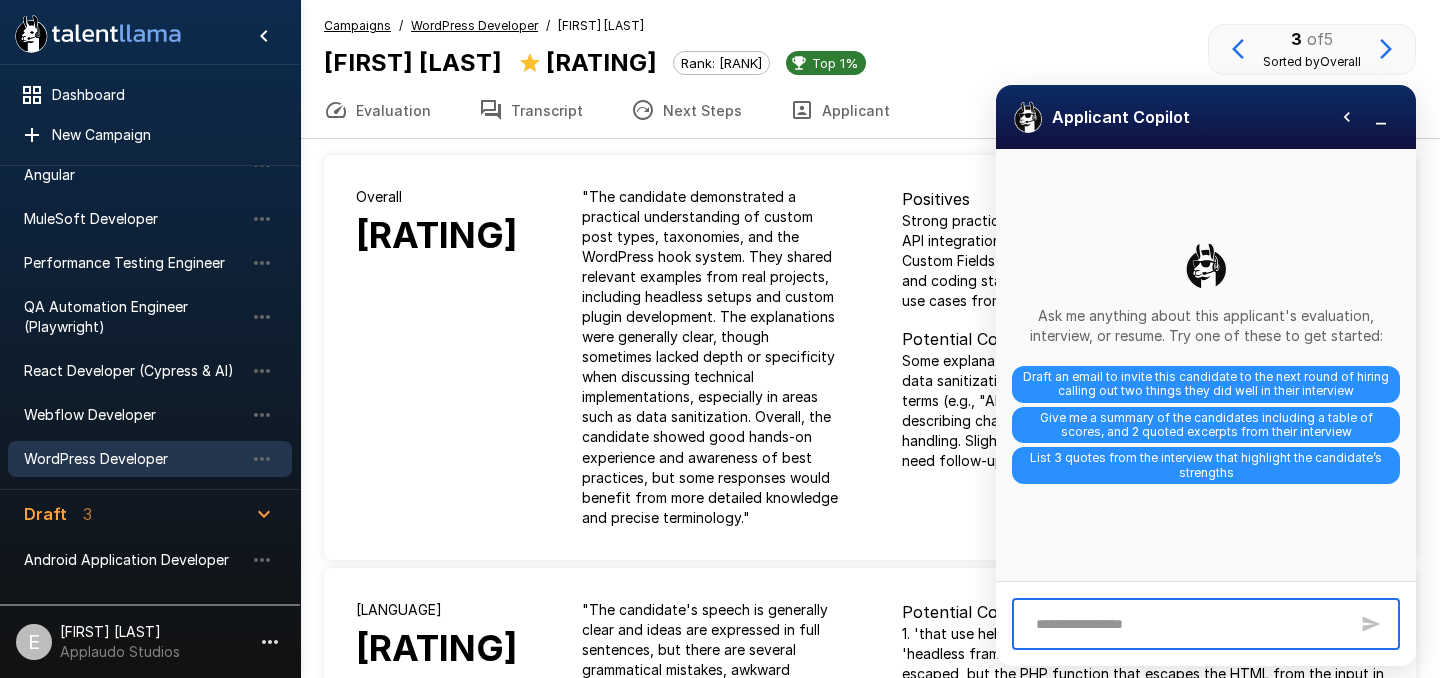 type on "**********" 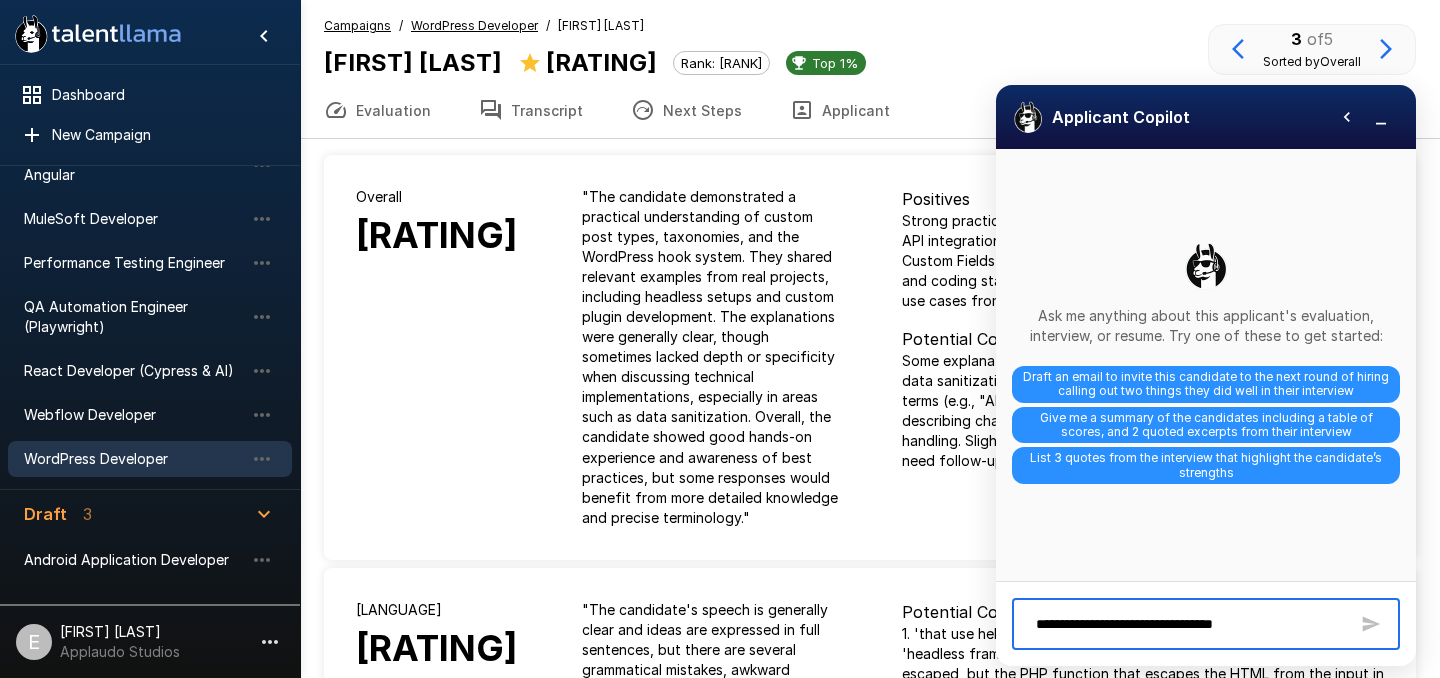 type 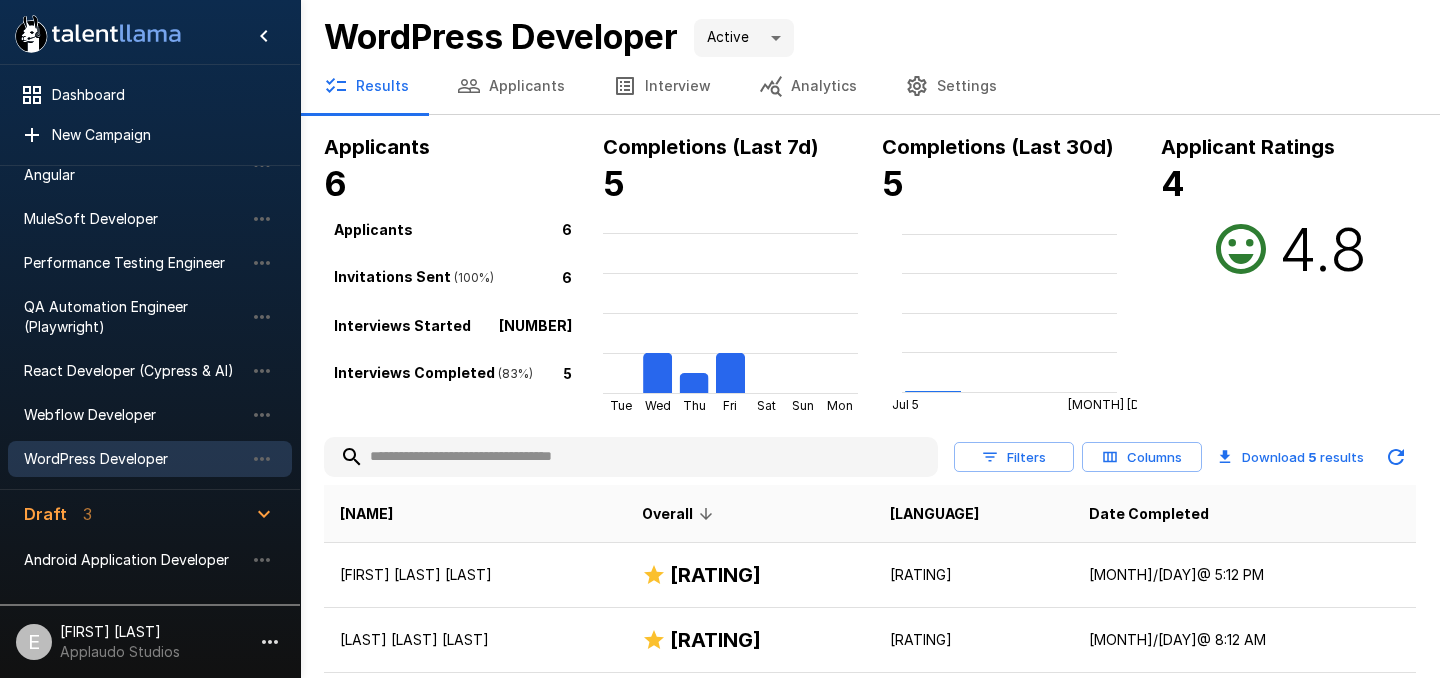 scroll, scrollTop: 257, scrollLeft: 0, axis: vertical 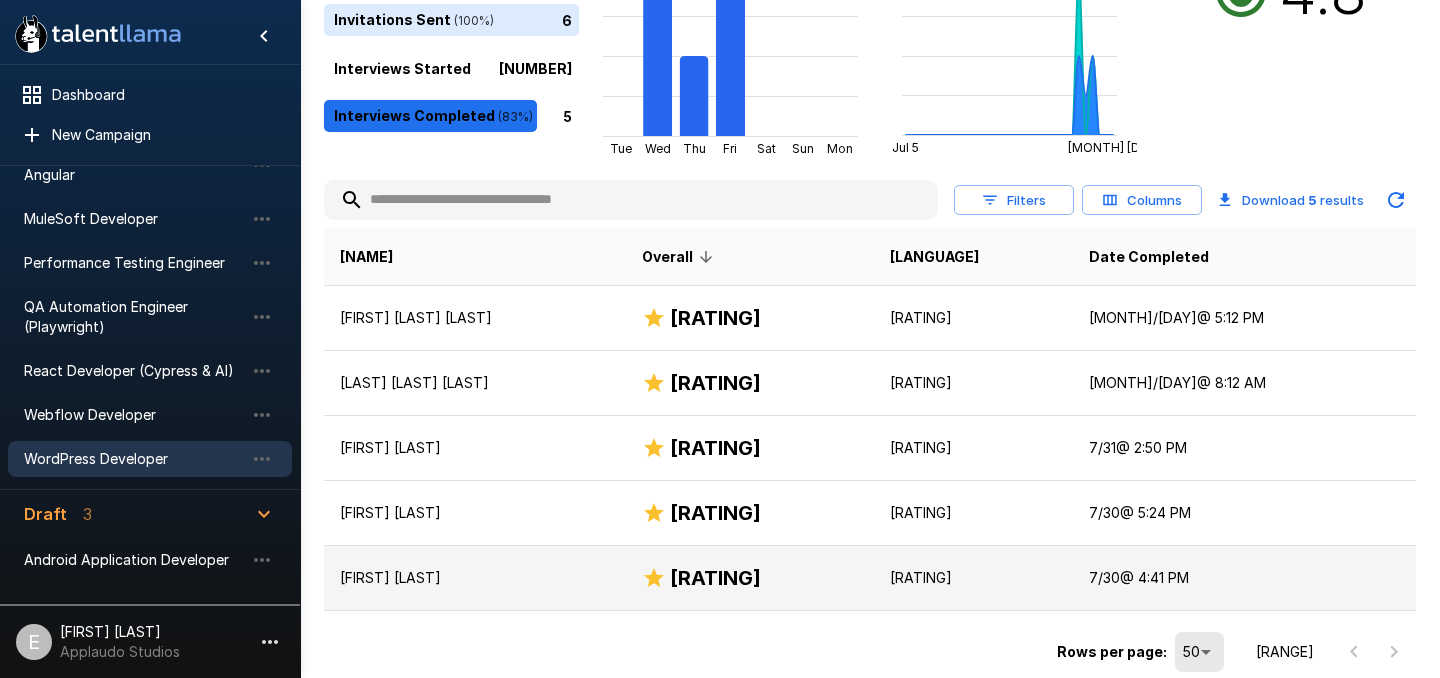 click on "Xiomara Rubio López" at bounding box center [475, 578] 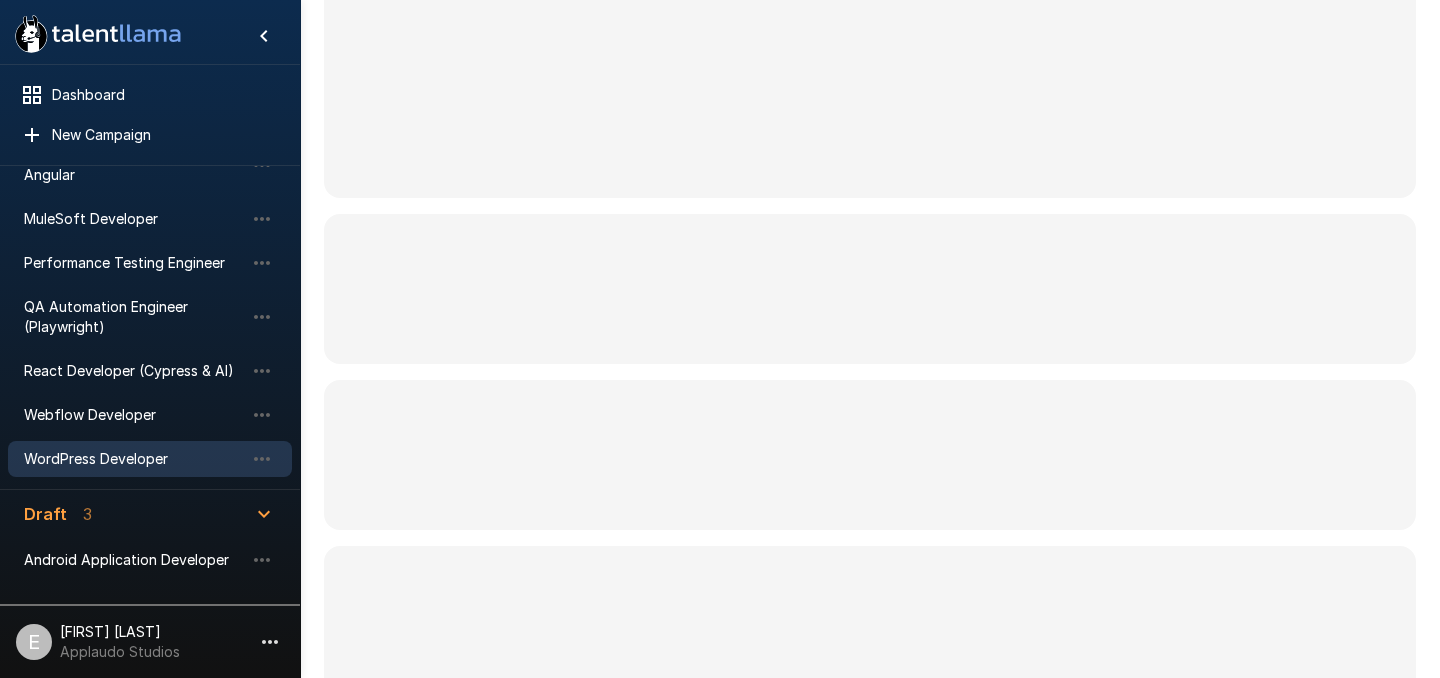 scroll, scrollTop: 0, scrollLeft: 0, axis: both 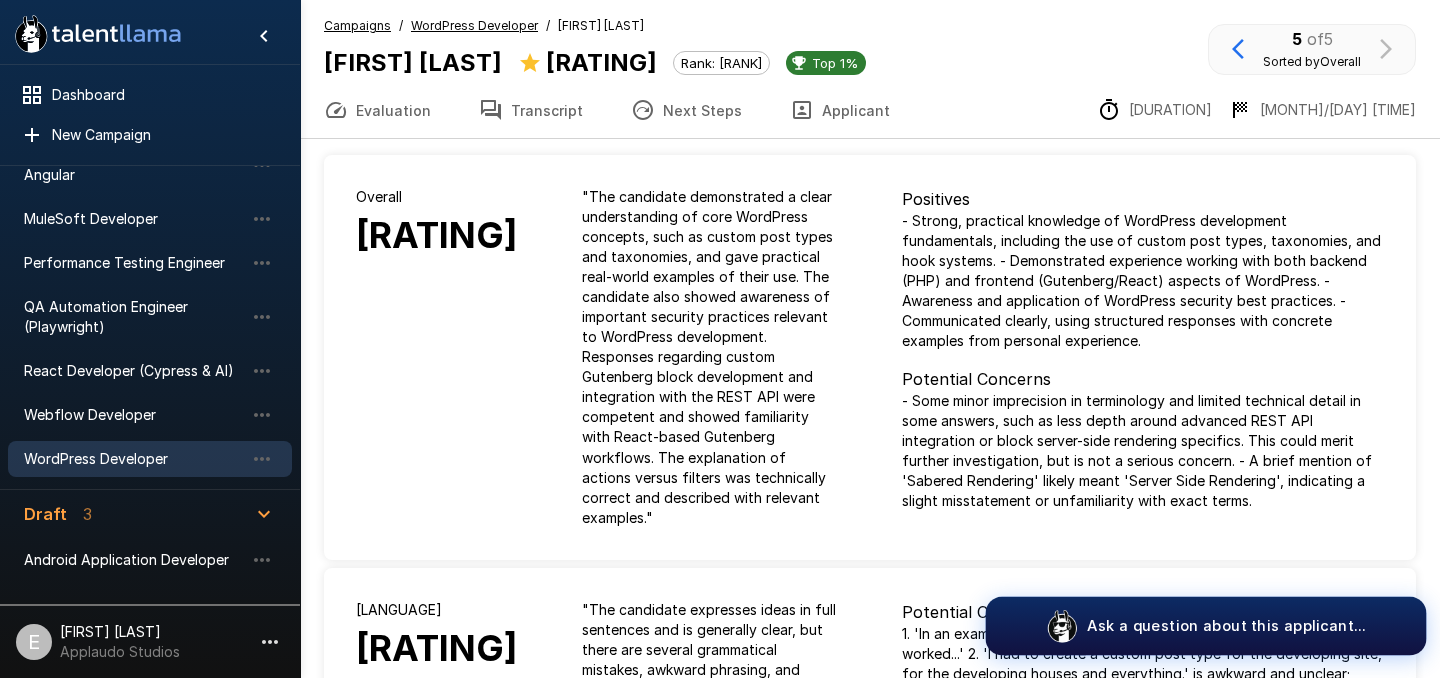 click on "Ask a question about this applicant..." at bounding box center [1206, 626] 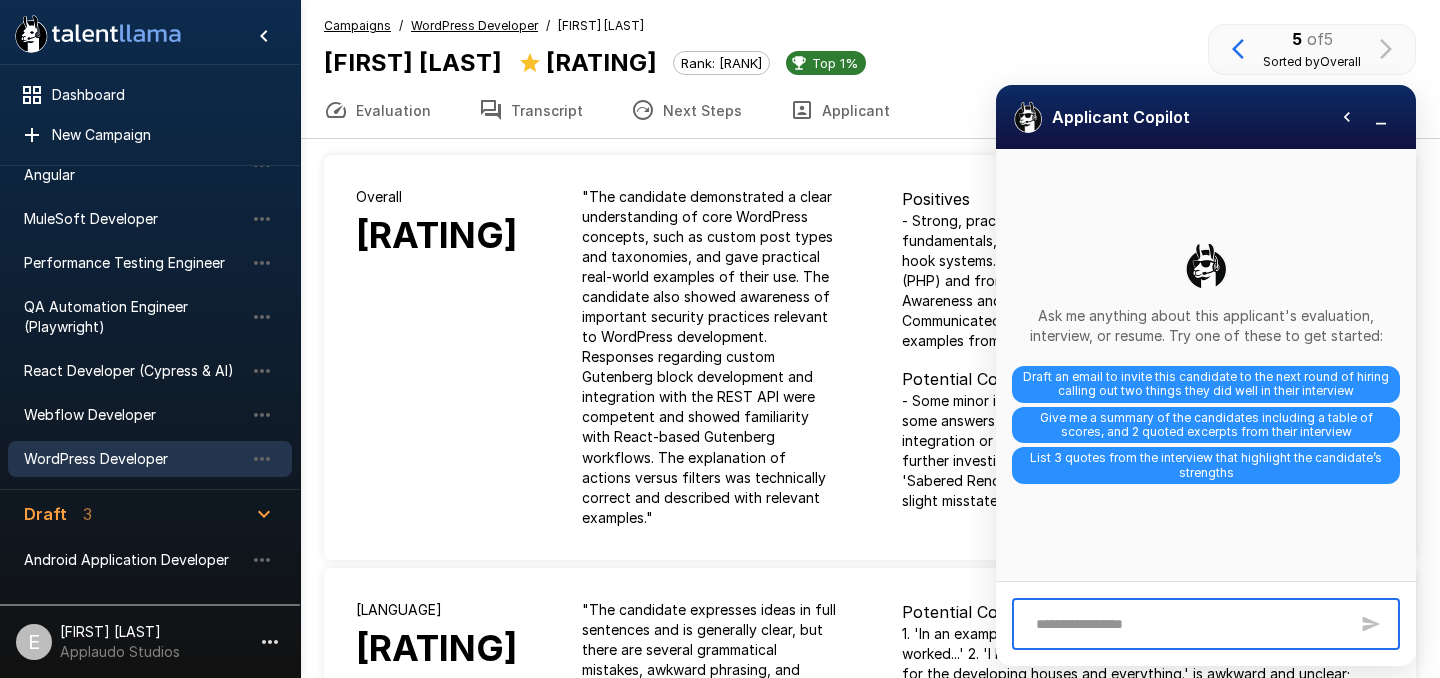 type on "**********" 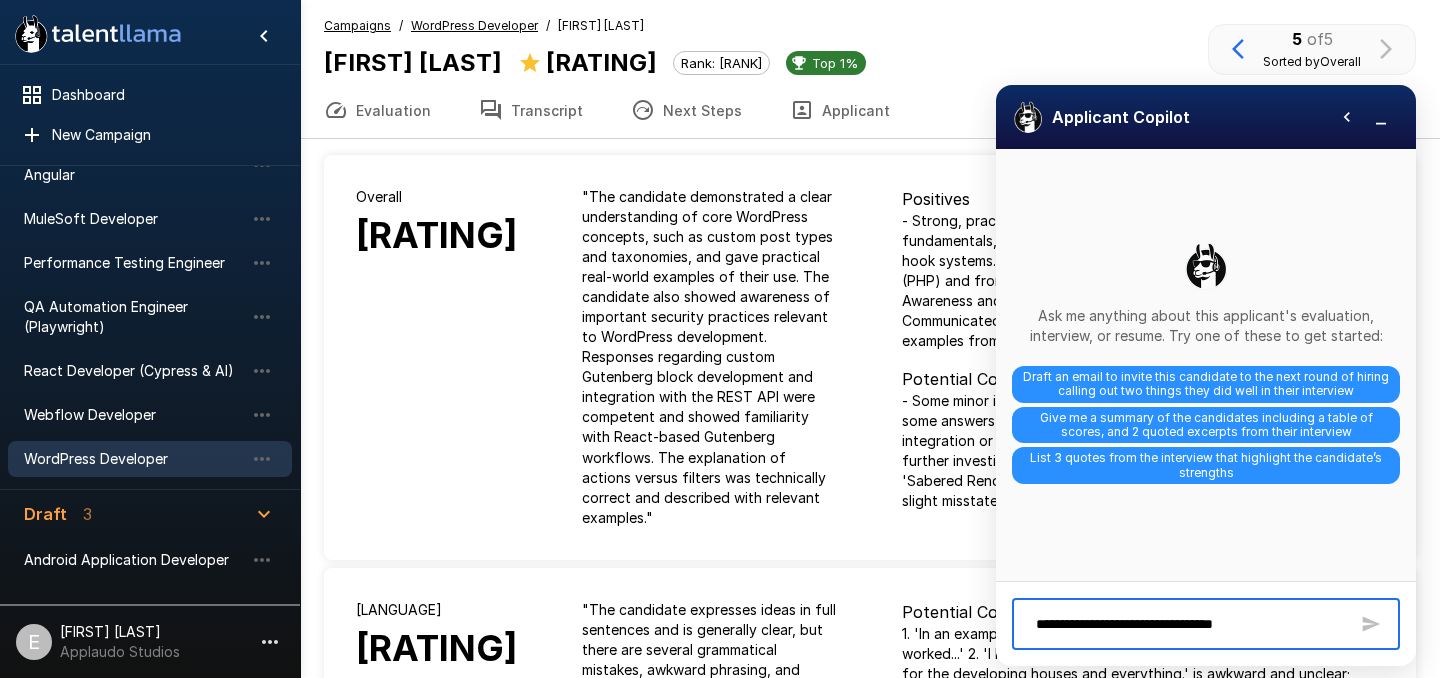 type 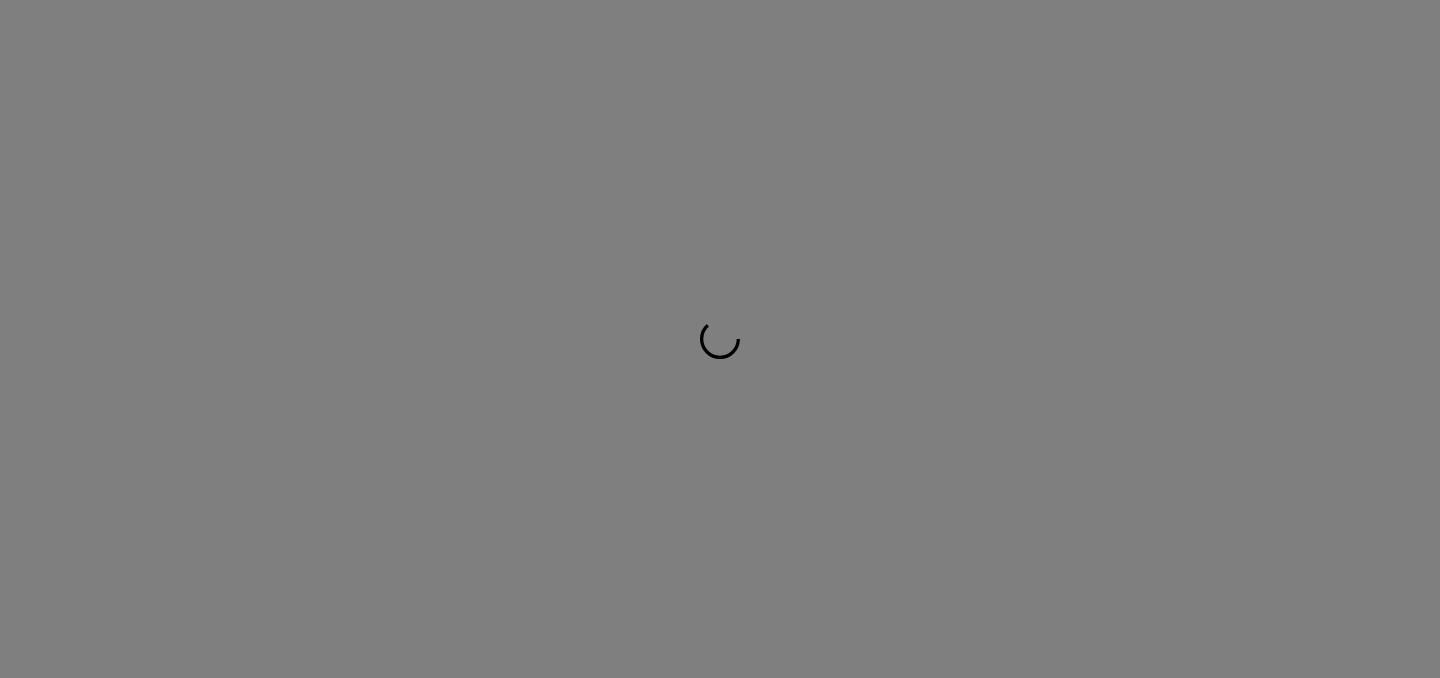 scroll, scrollTop: 0, scrollLeft: 0, axis: both 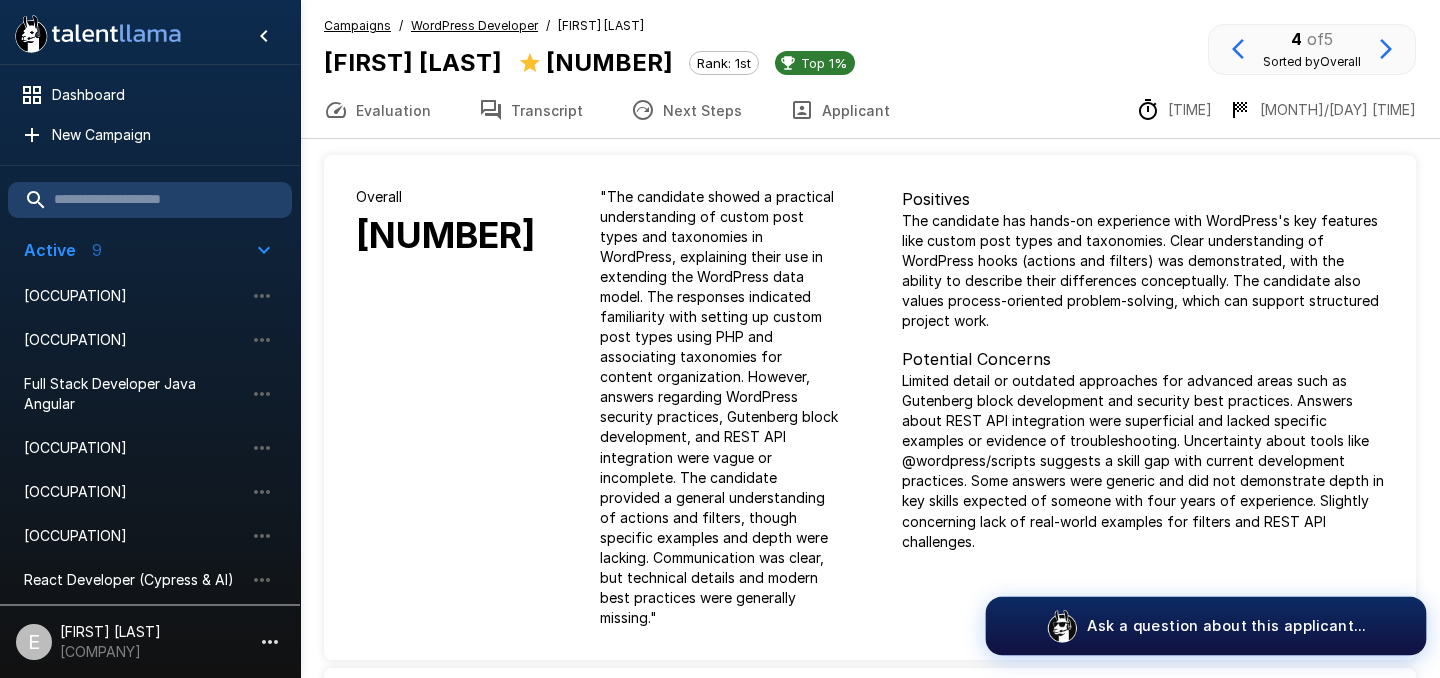 click on "Ask a question about this applicant..." at bounding box center [1226, 625] 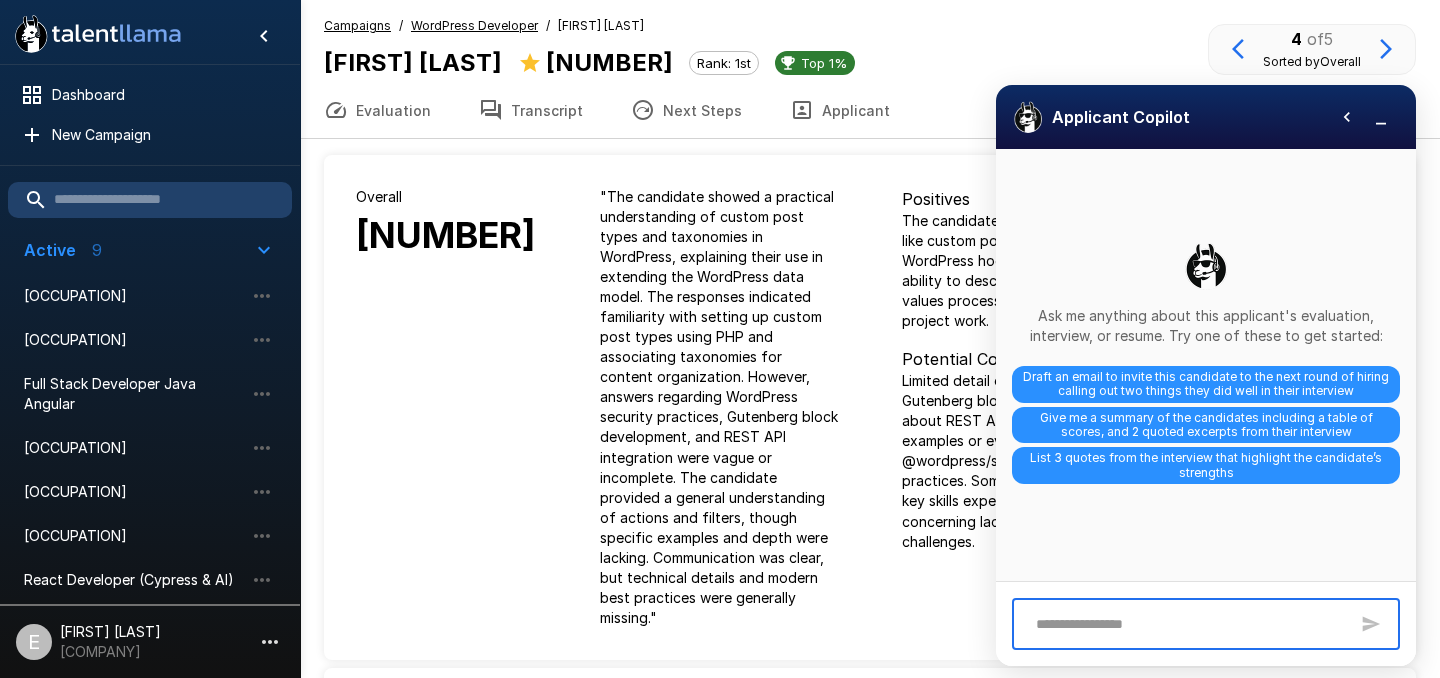 click at bounding box center [1187, 624] 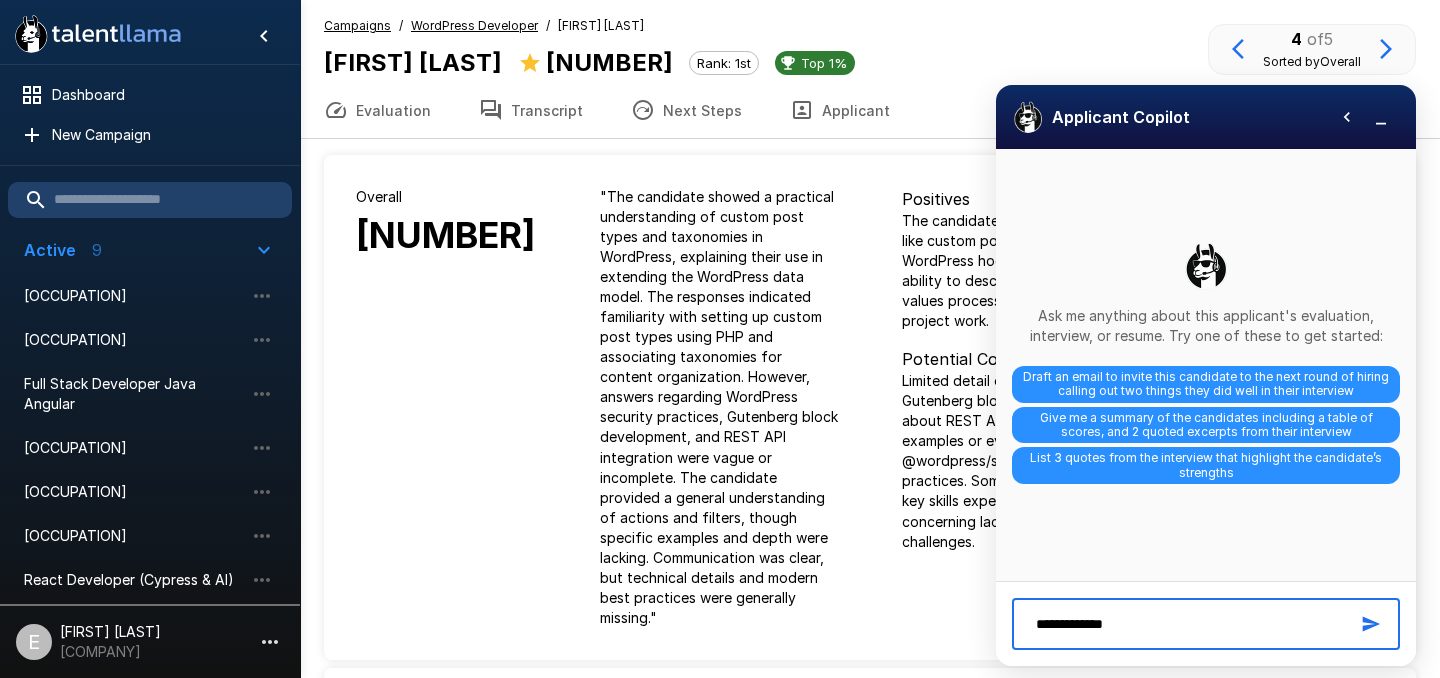 paste on "**********" 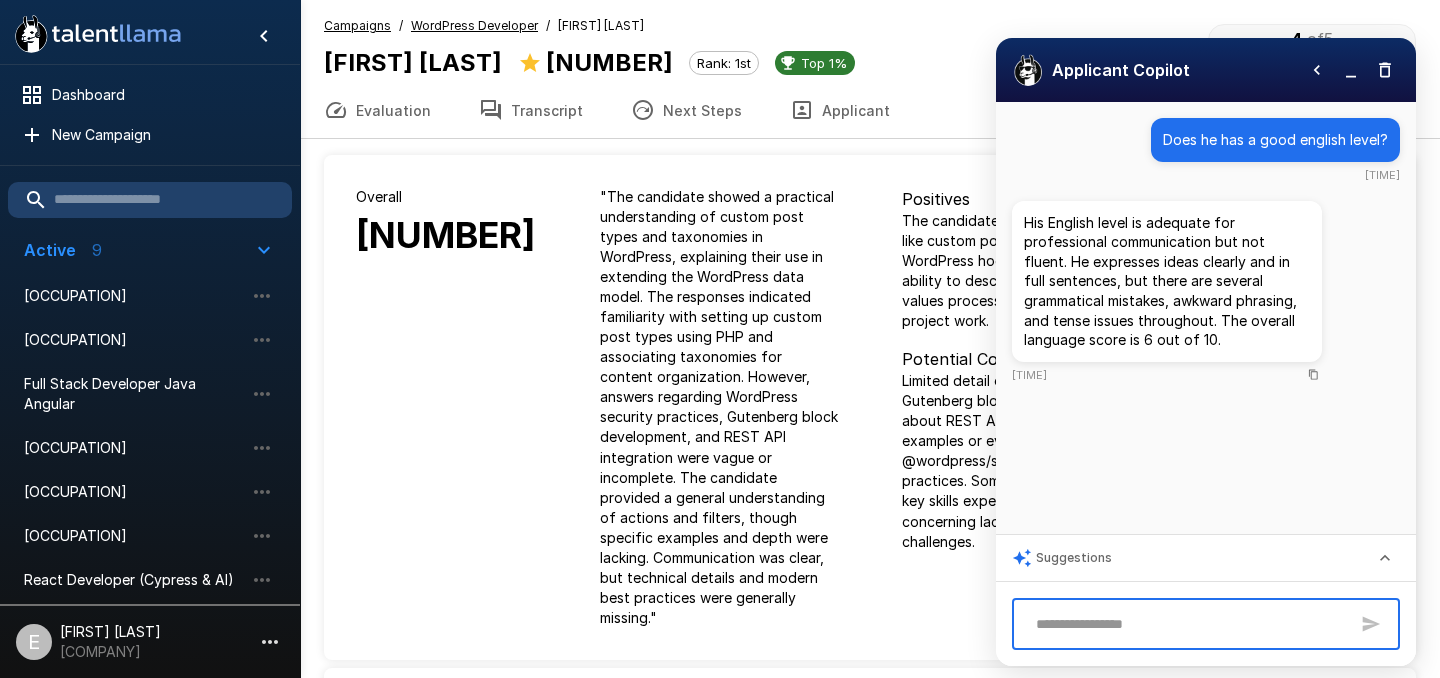 type 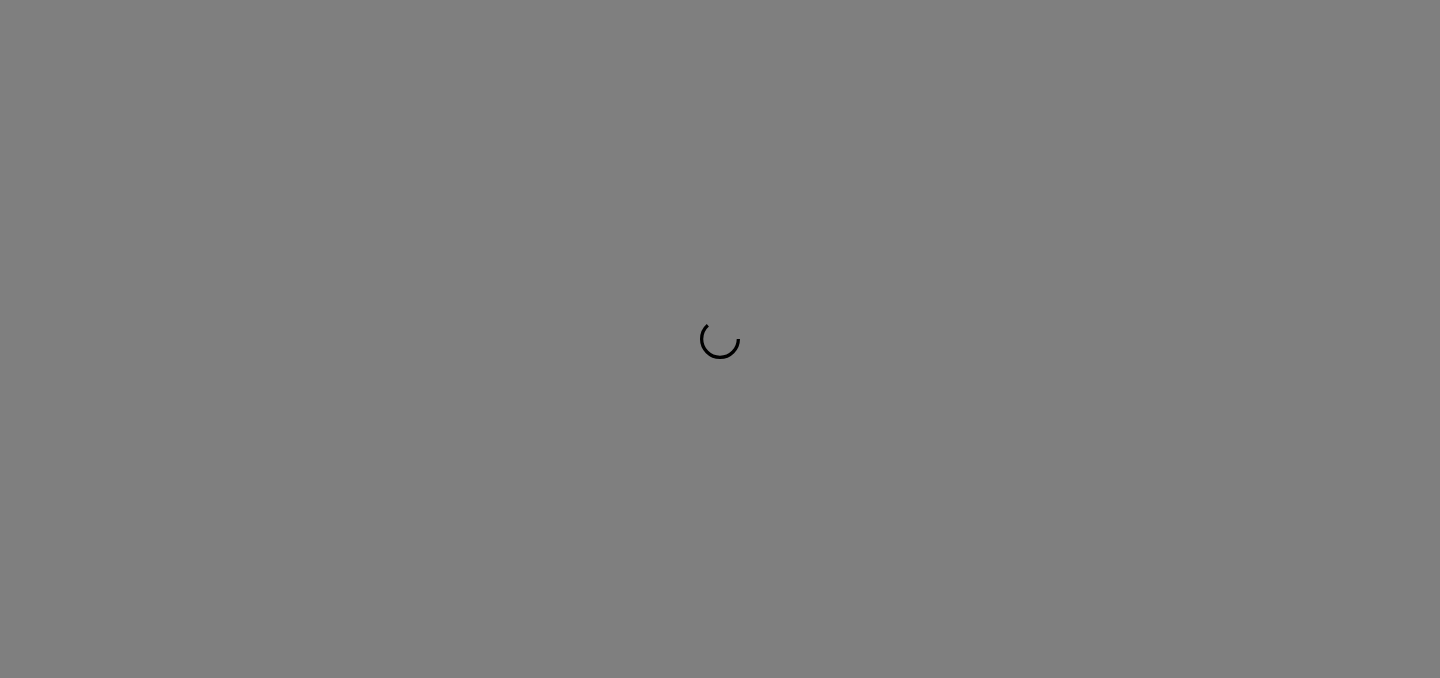 scroll, scrollTop: 0, scrollLeft: 0, axis: both 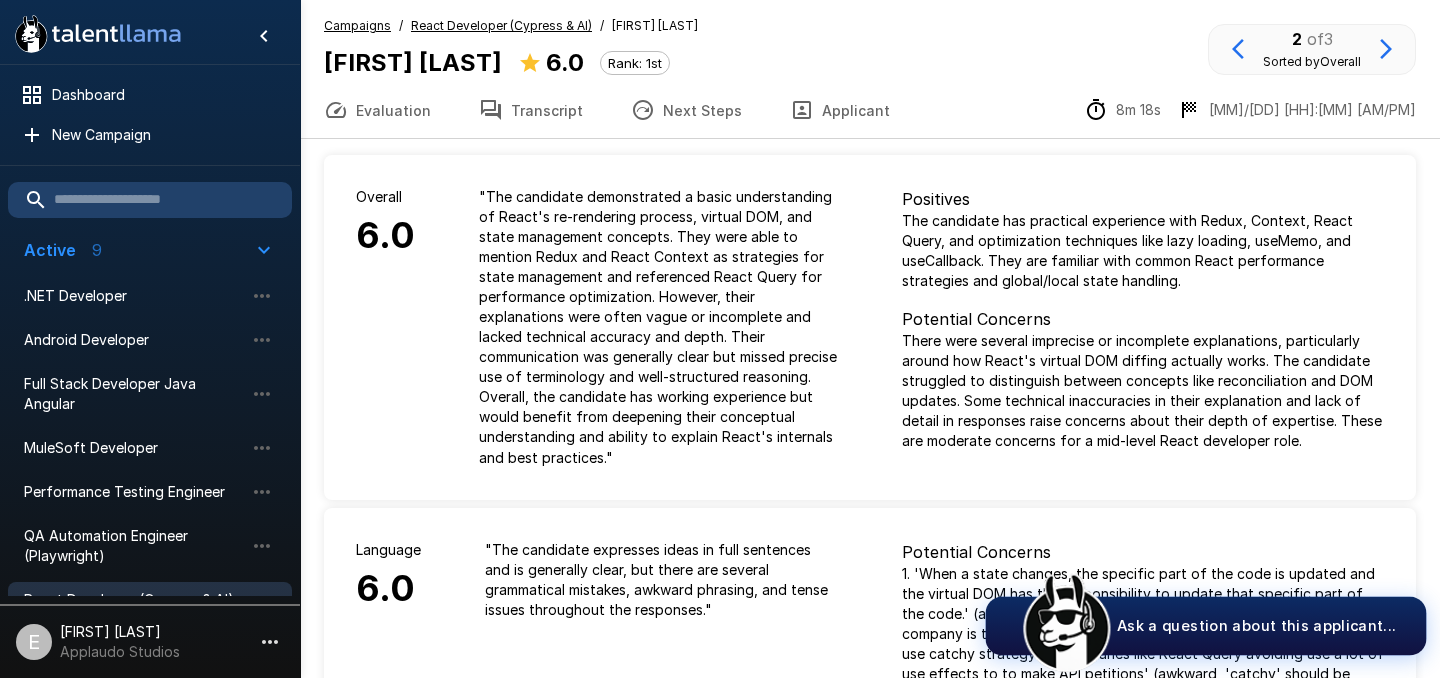 click on "Ask a question about this applicant..." at bounding box center [1256, 626] 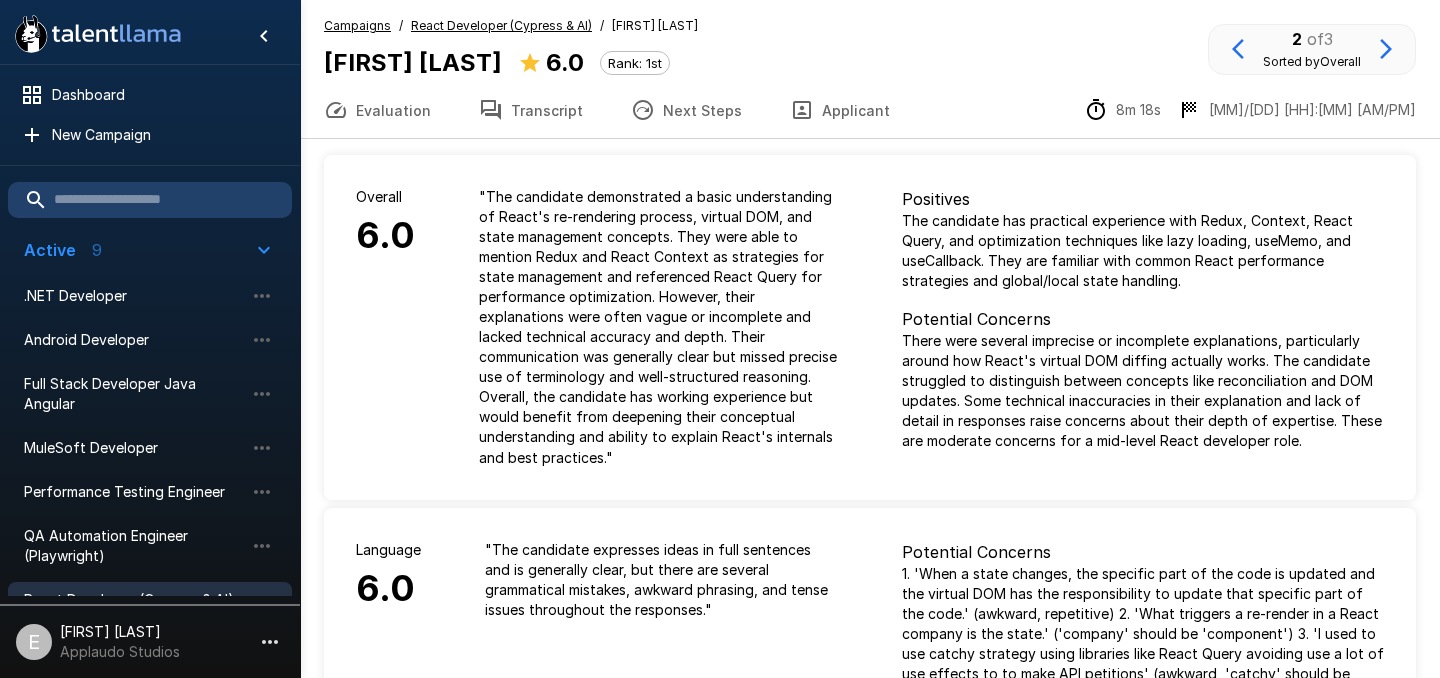 type on "**********" 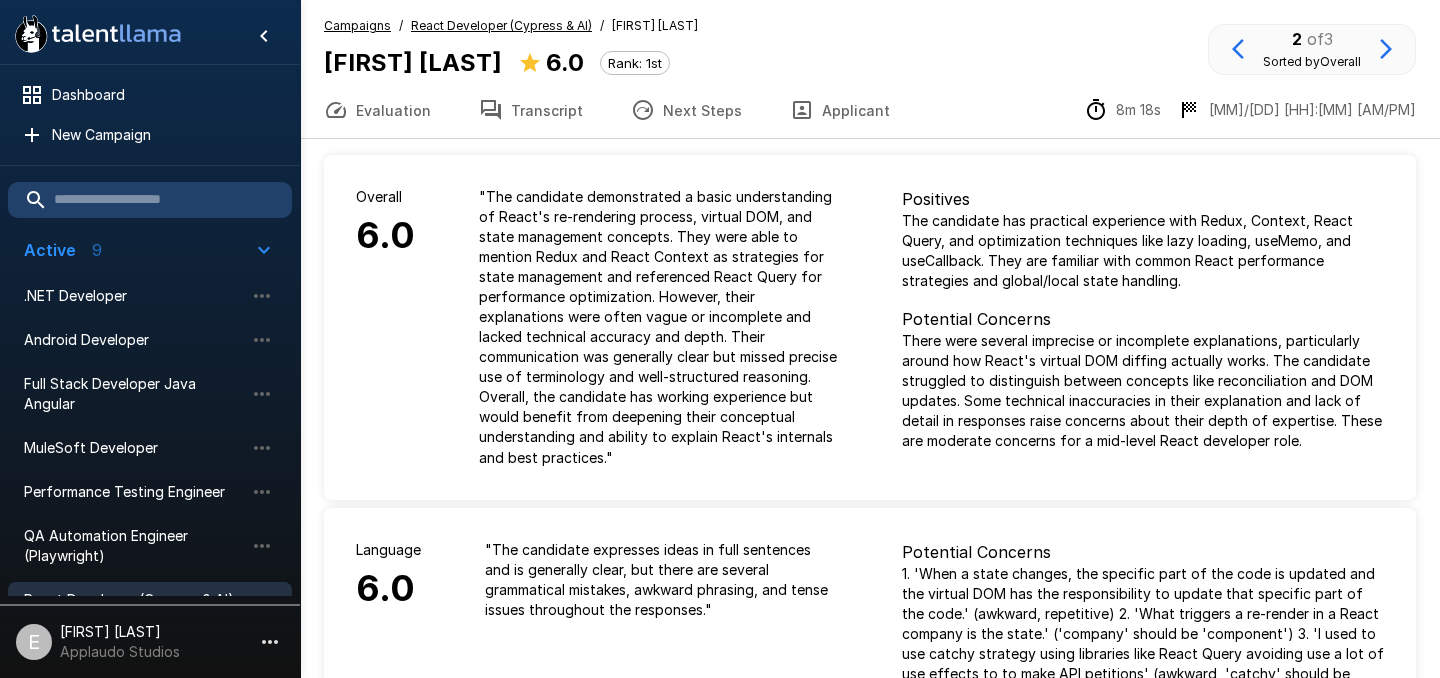 click at bounding box center (485, 3309) 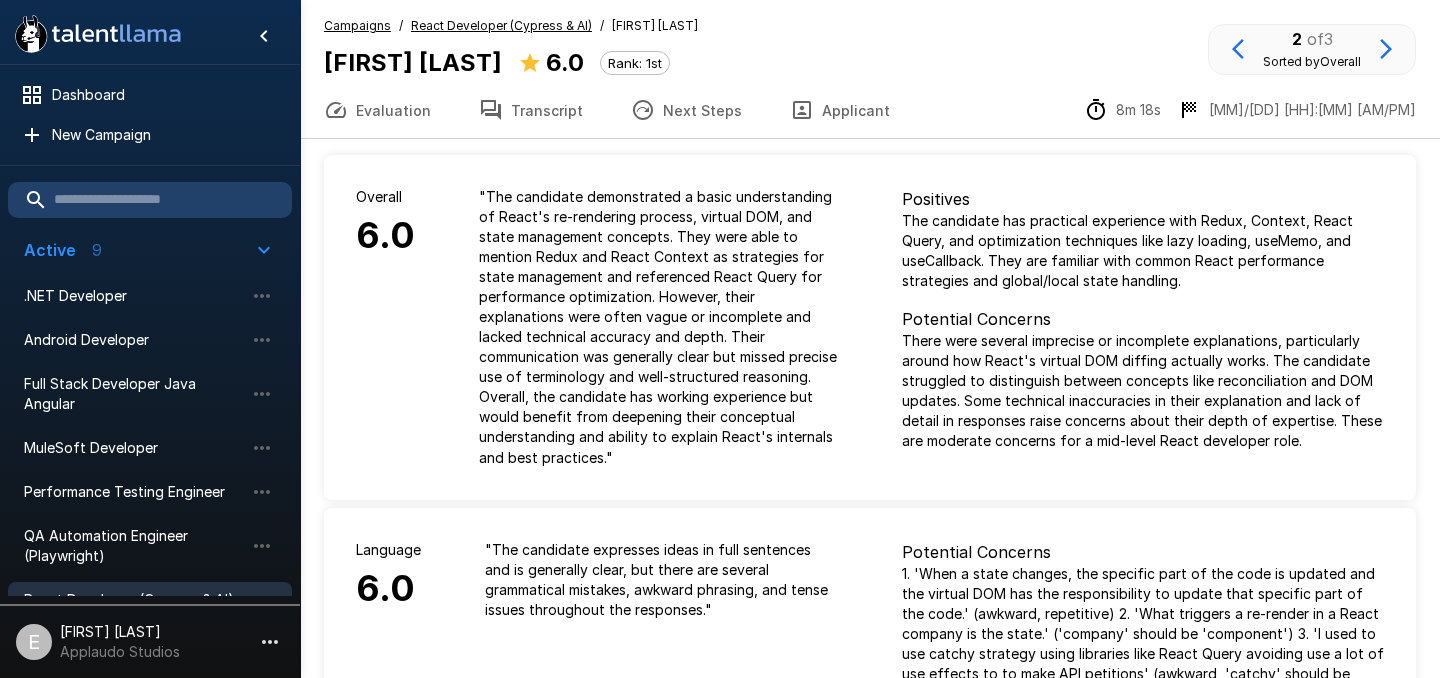 click 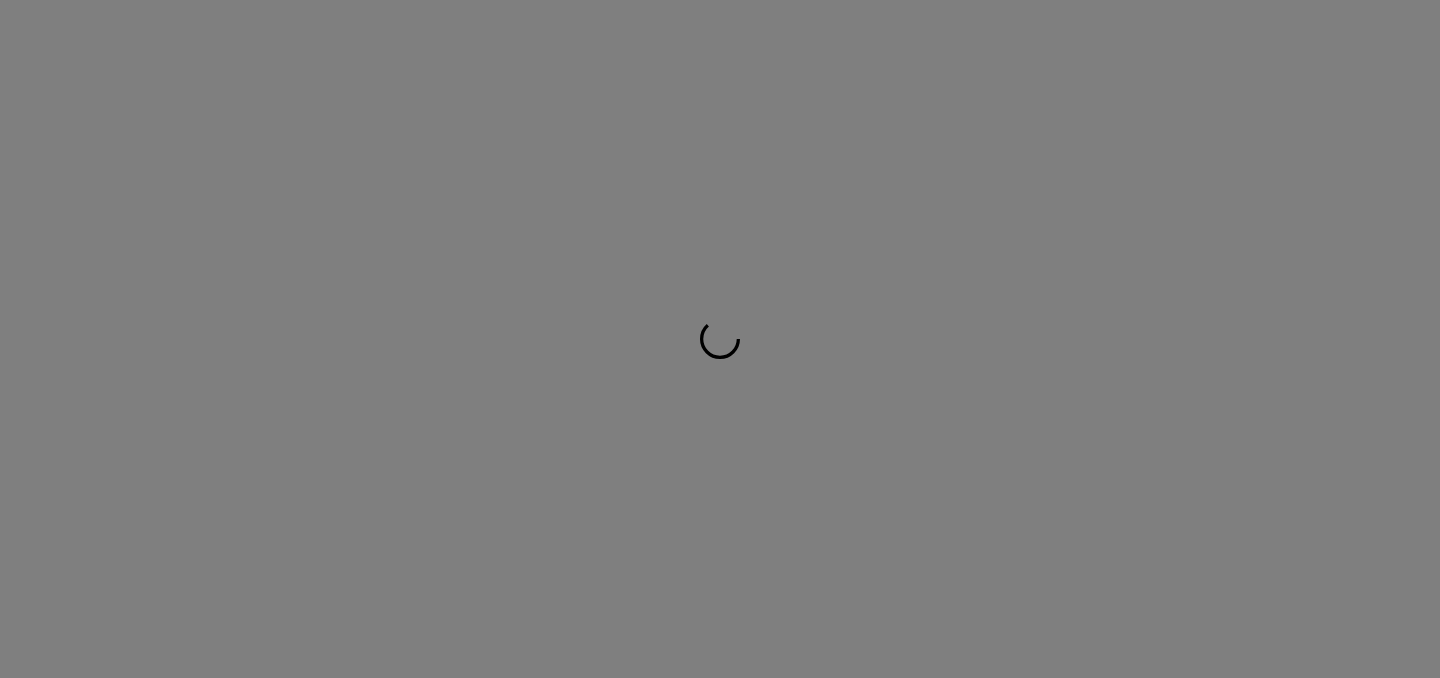 scroll, scrollTop: 0, scrollLeft: 0, axis: both 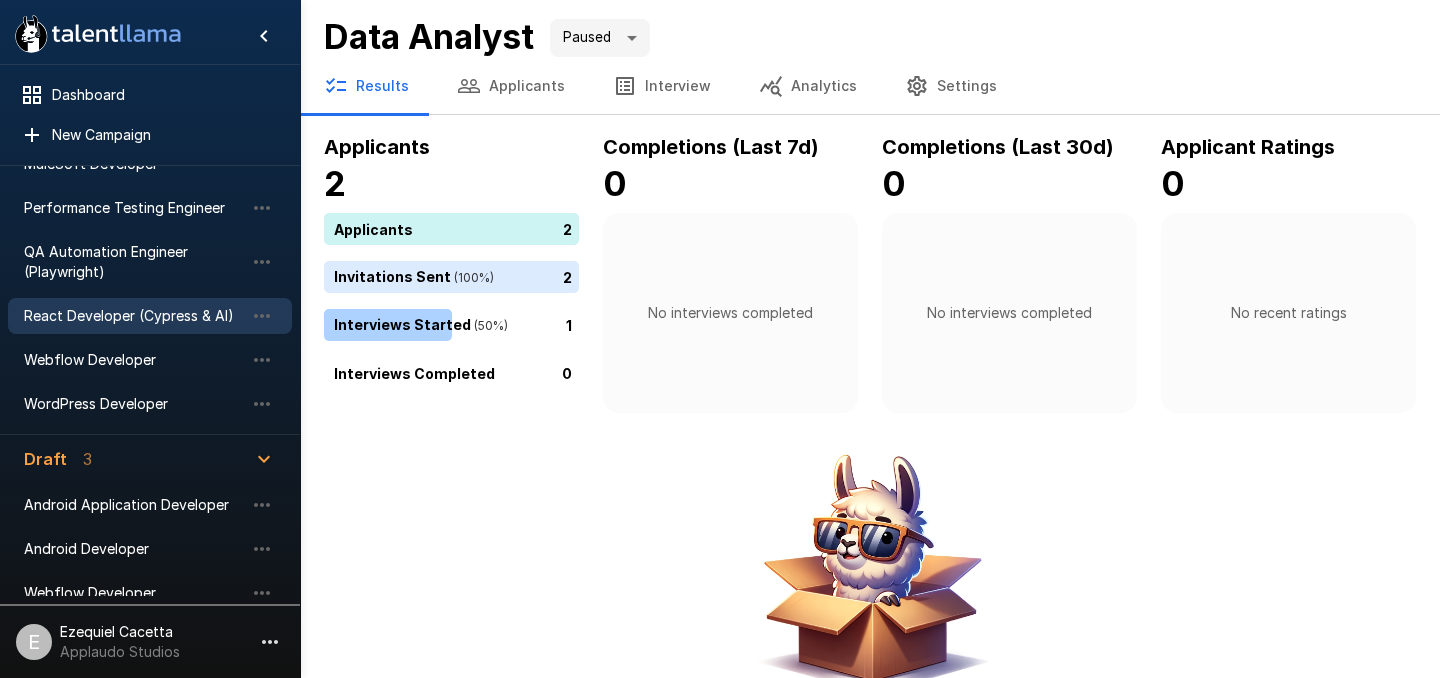 click on "React Developer (Cypress & AI)" at bounding box center [134, 316] 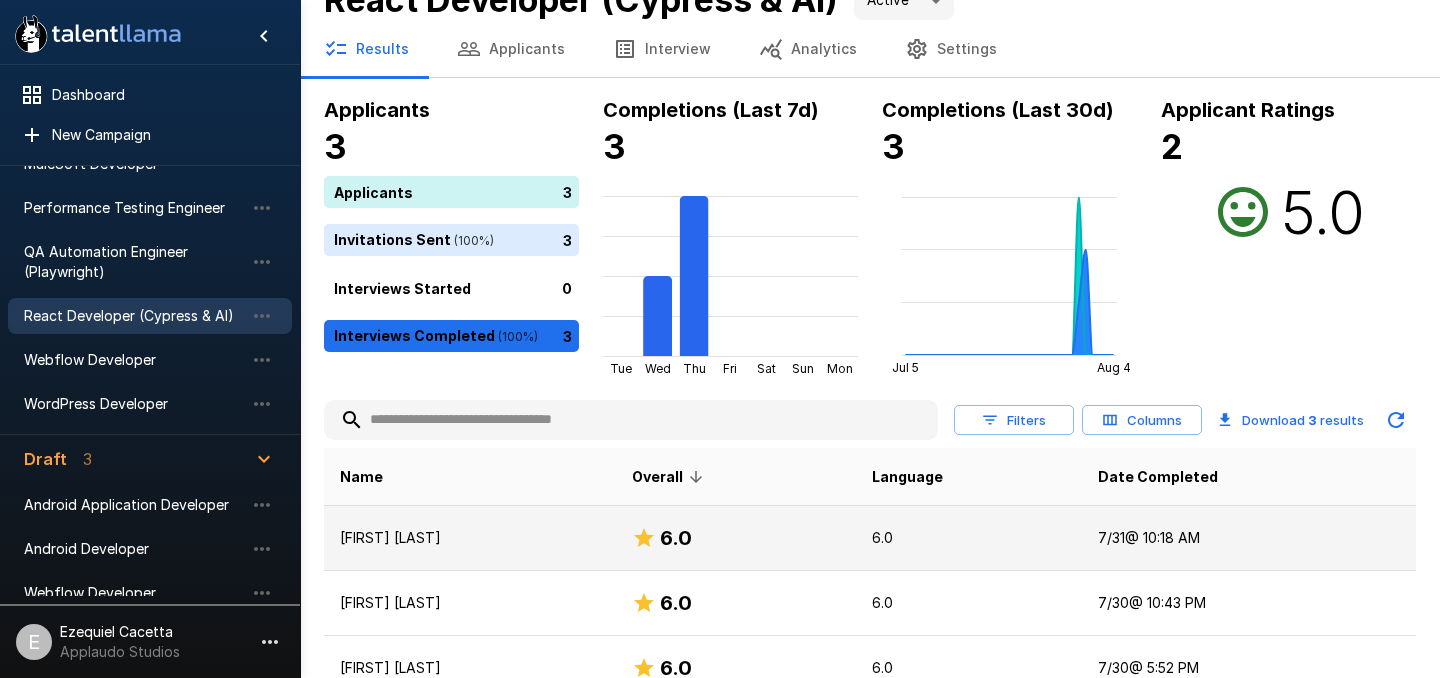scroll, scrollTop: 0, scrollLeft: 0, axis: both 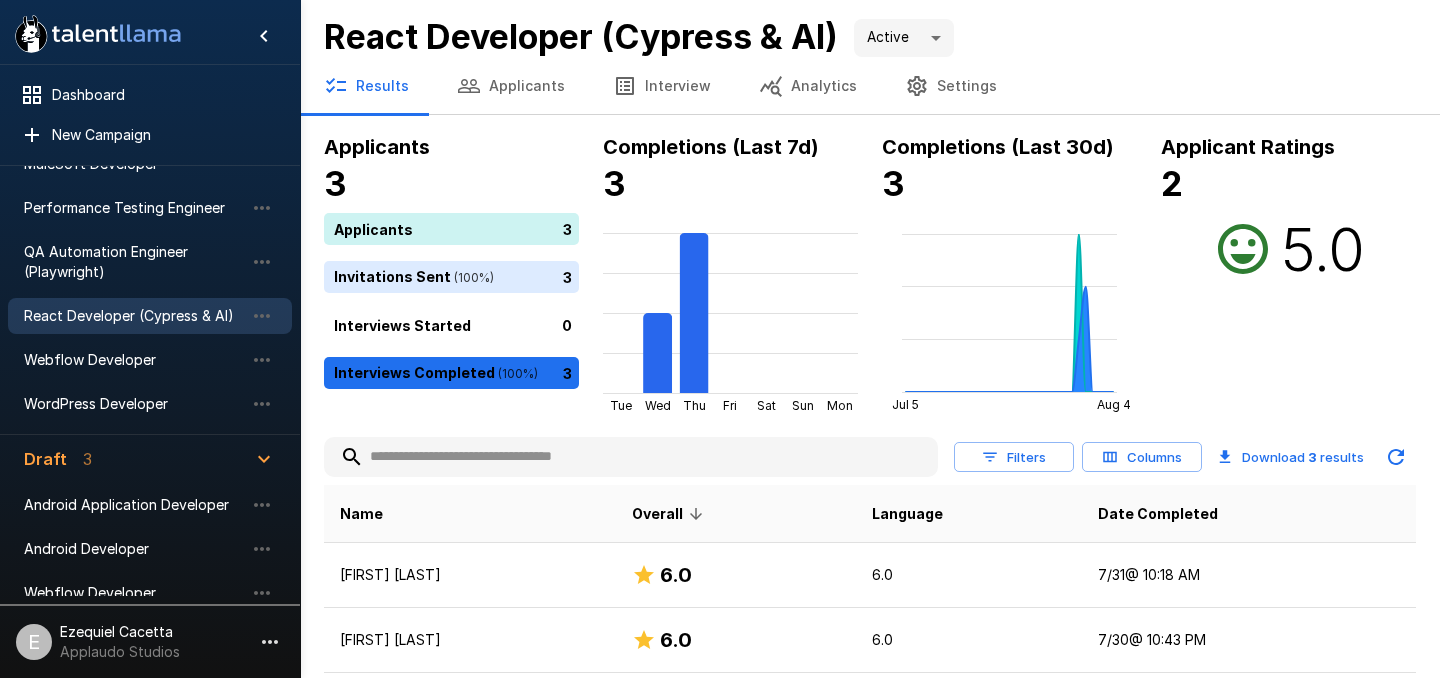 click on "Applicants" at bounding box center (511, 86) 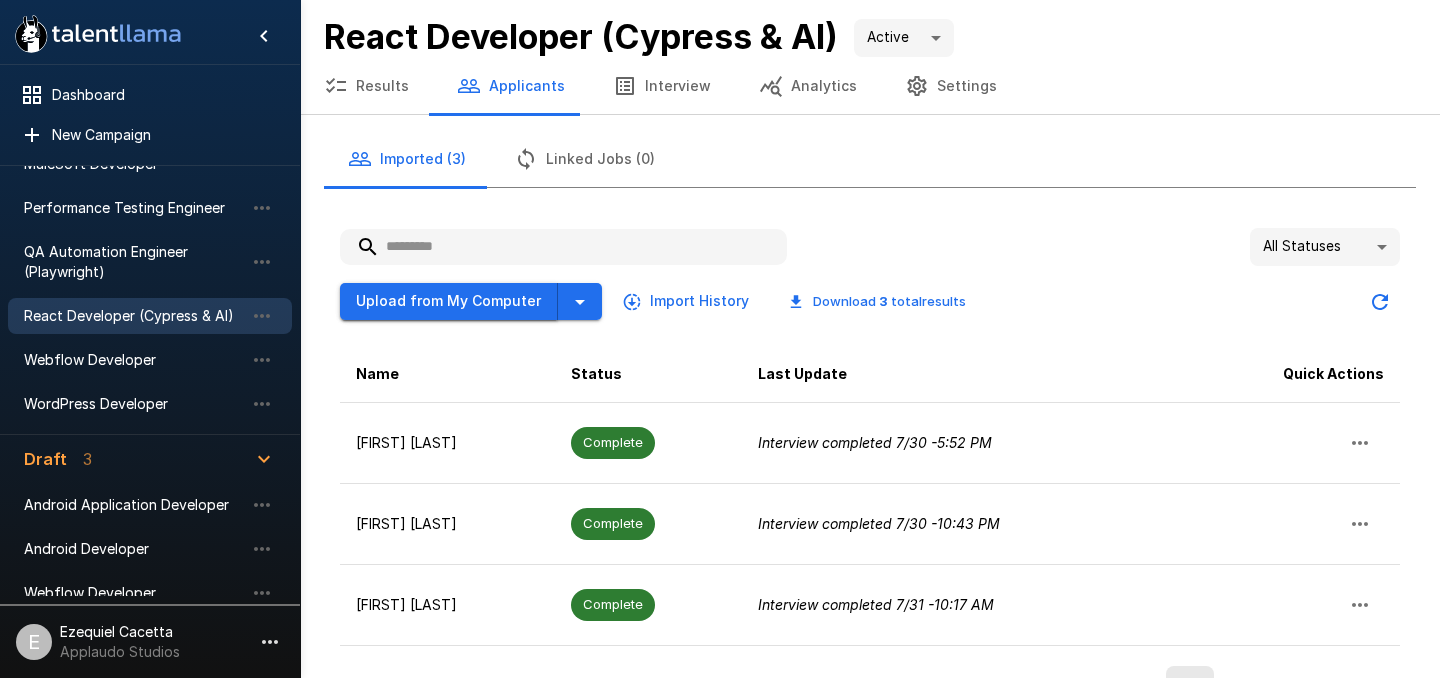 click on "Upload from My Computer" at bounding box center [449, 301] 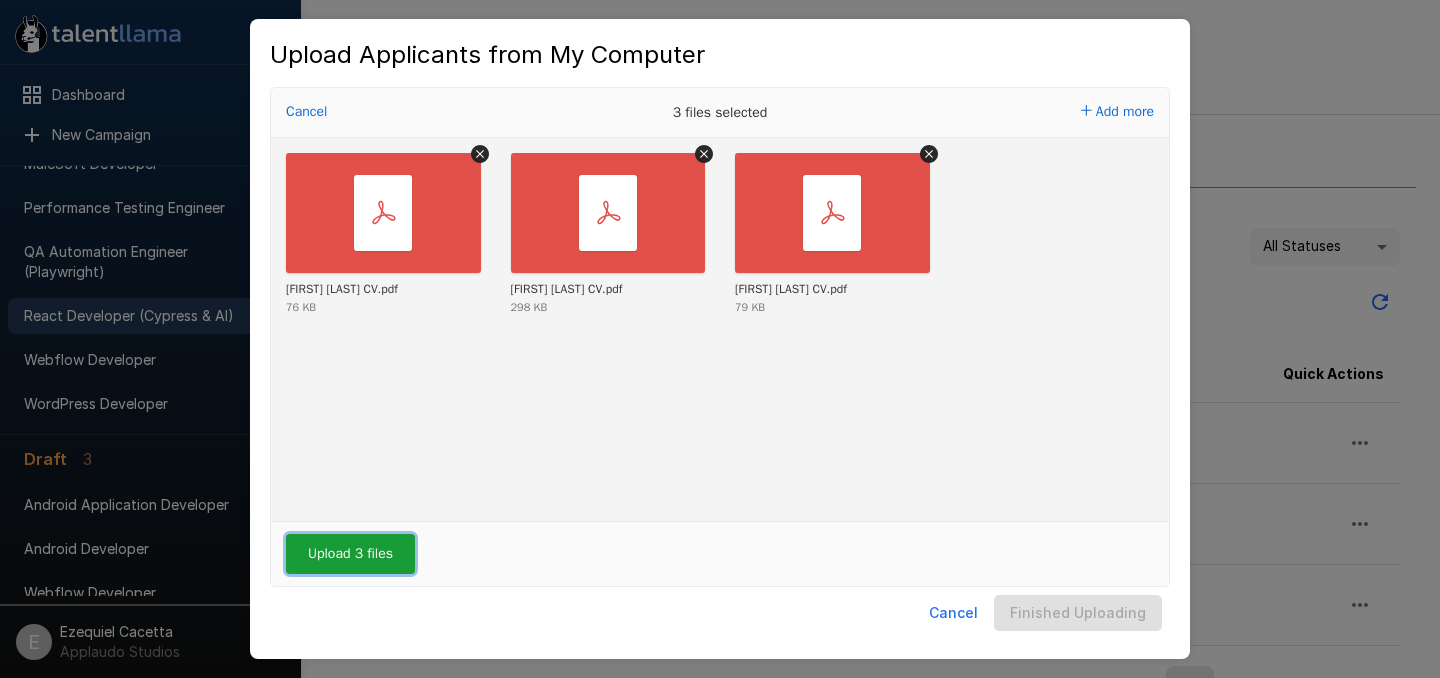 click on "Upload 3 files" at bounding box center (350, 554) 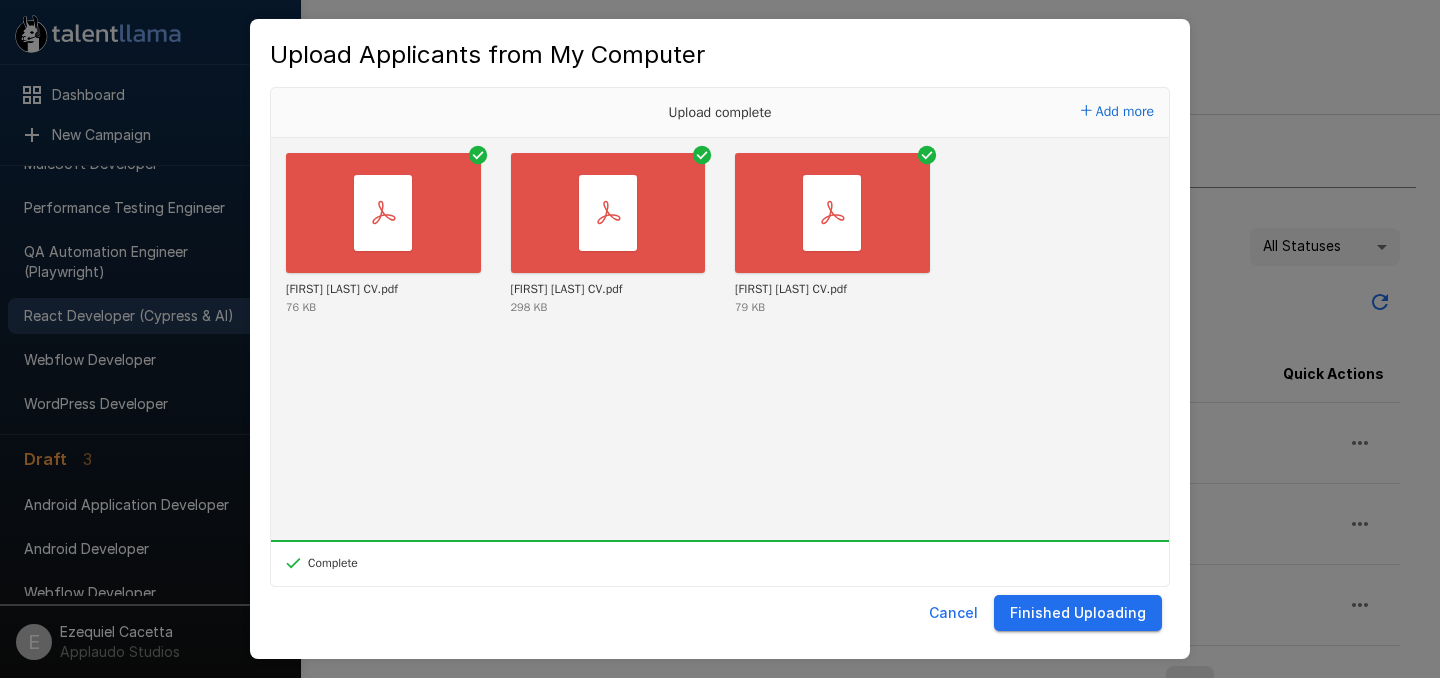 click on "Finished Uploading" at bounding box center [1078, 613] 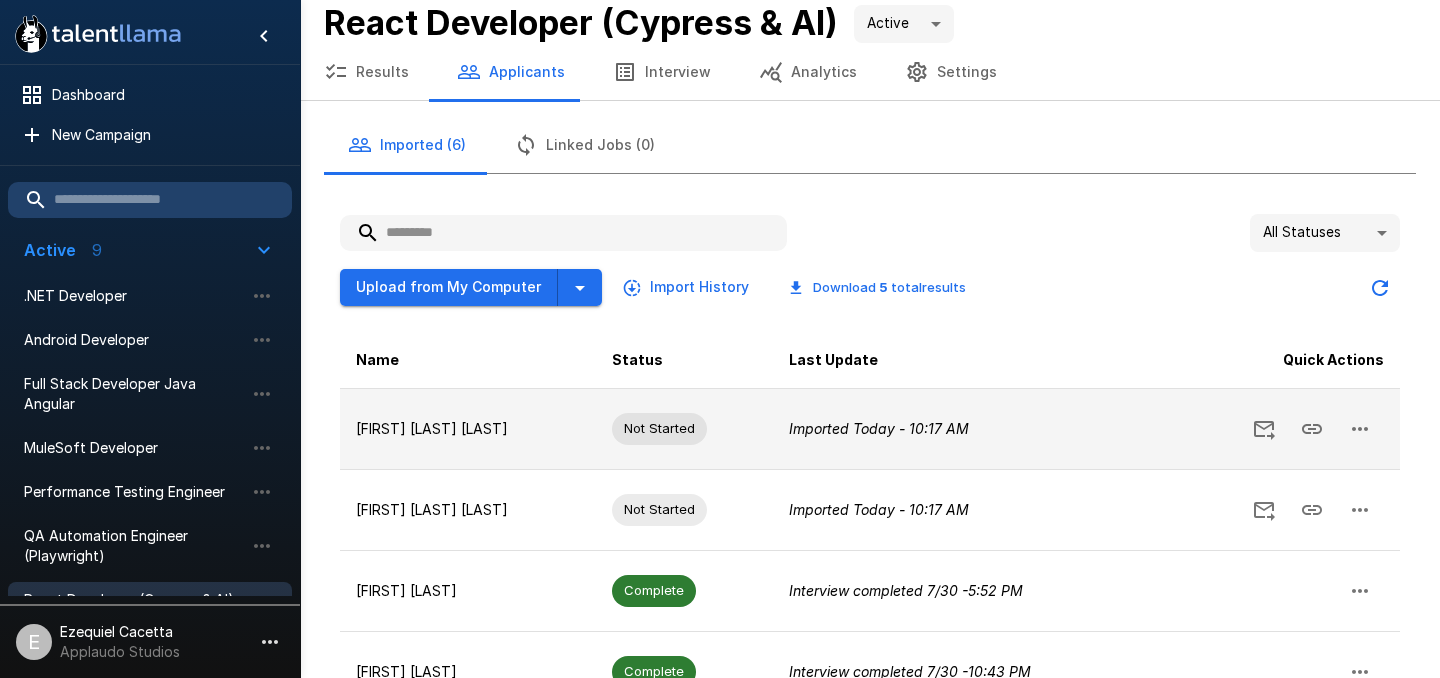 scroll, scrollTop: 0, scrollLeft: 0, axis: both 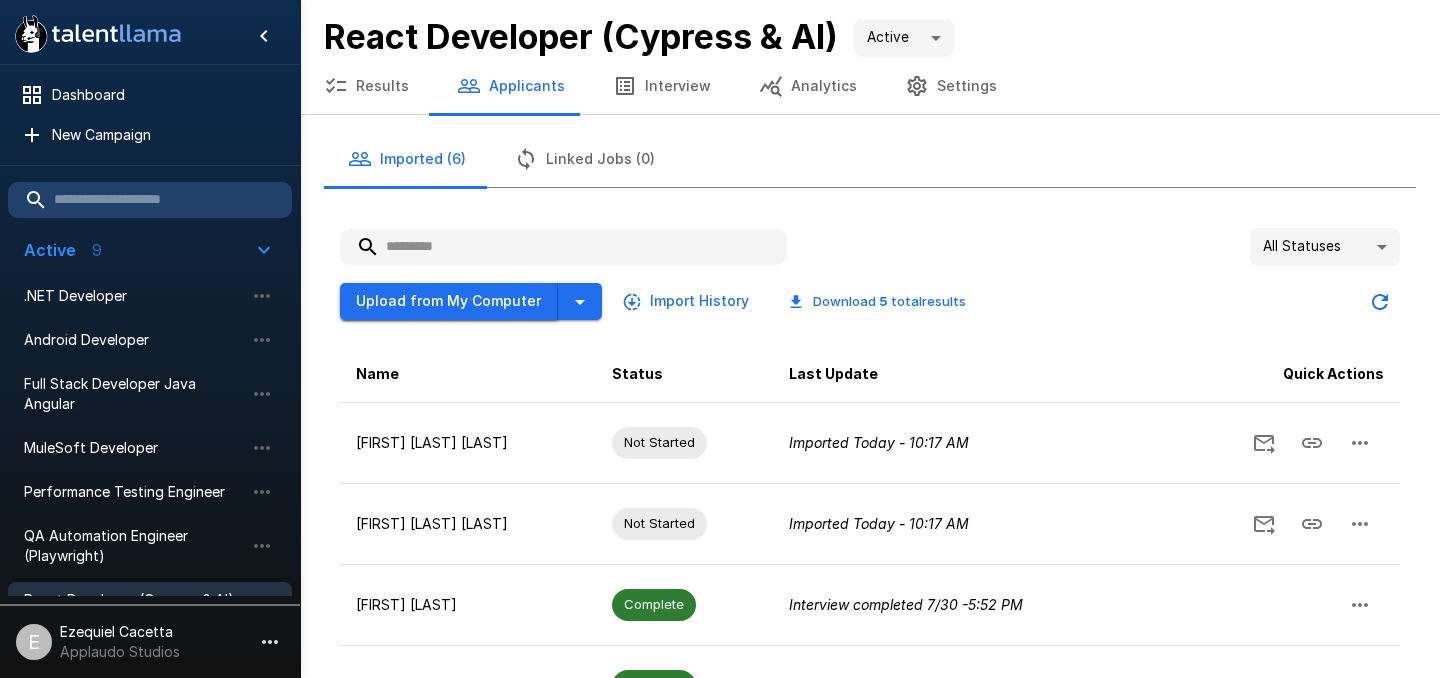 click on "Upload from My Computer" at bounding box center [449, 301] 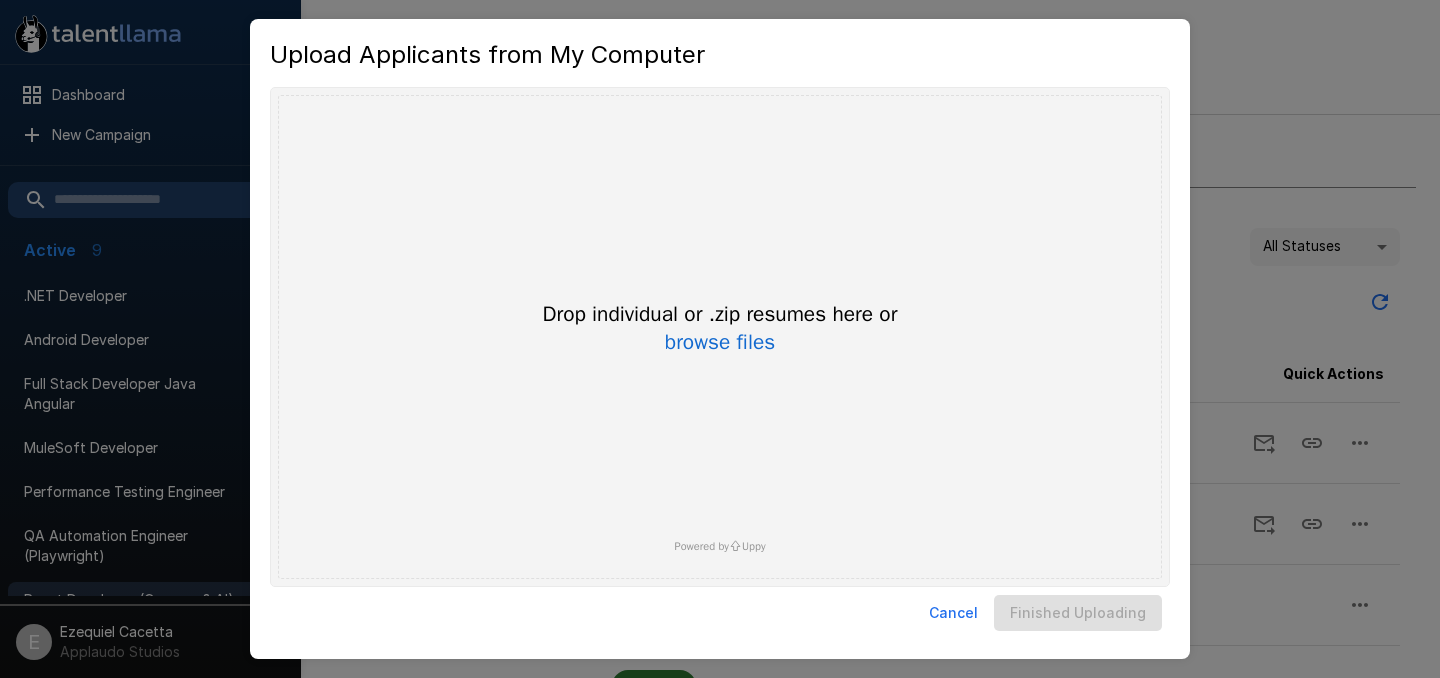 click on "Cancel Finished Uploading" at bounding box center (720, 613) 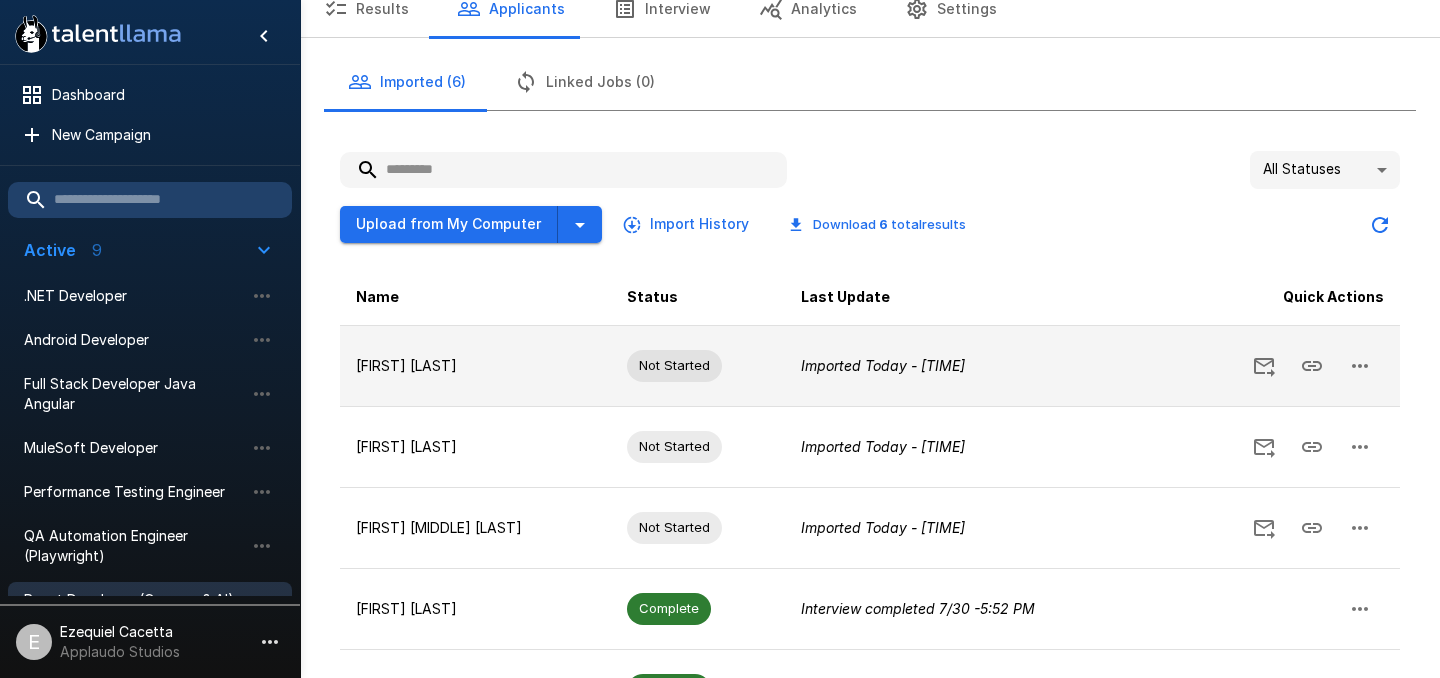 scroll, scrollTop: 82, scrollLeft: 0, axis: vertical 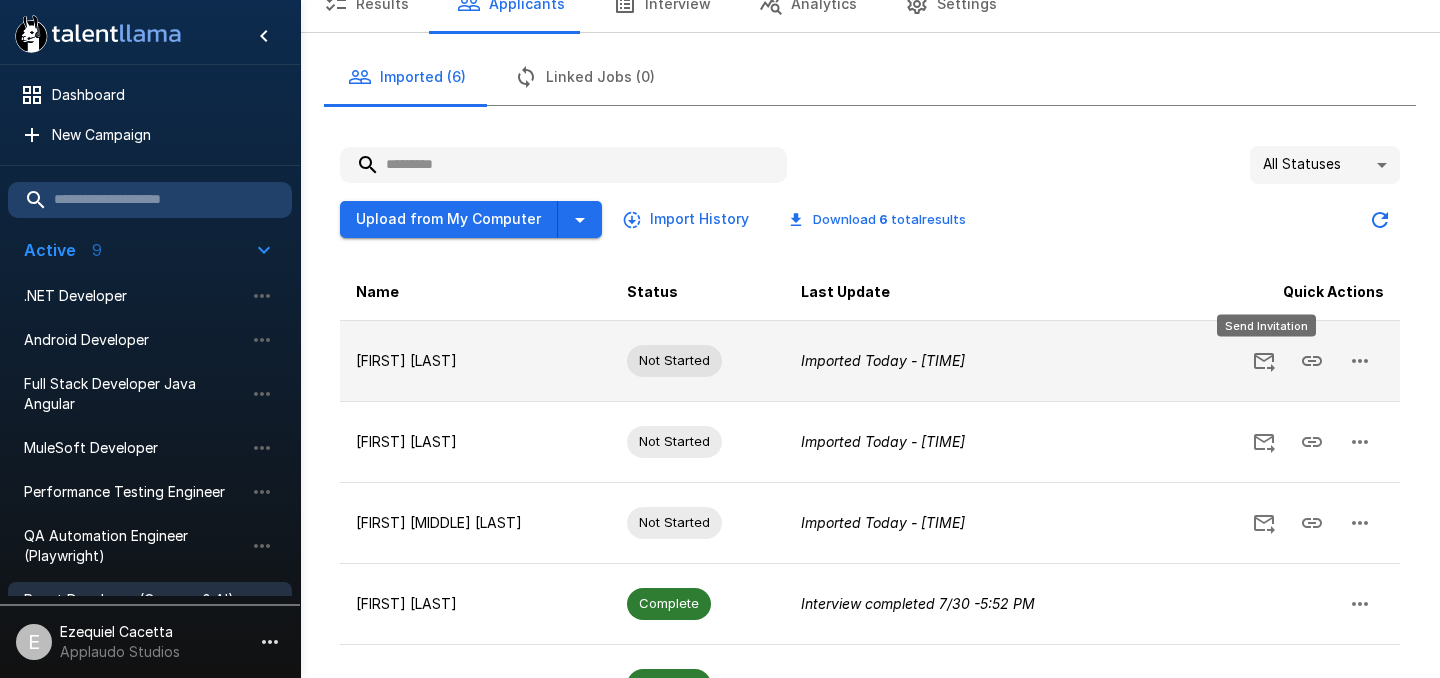 click 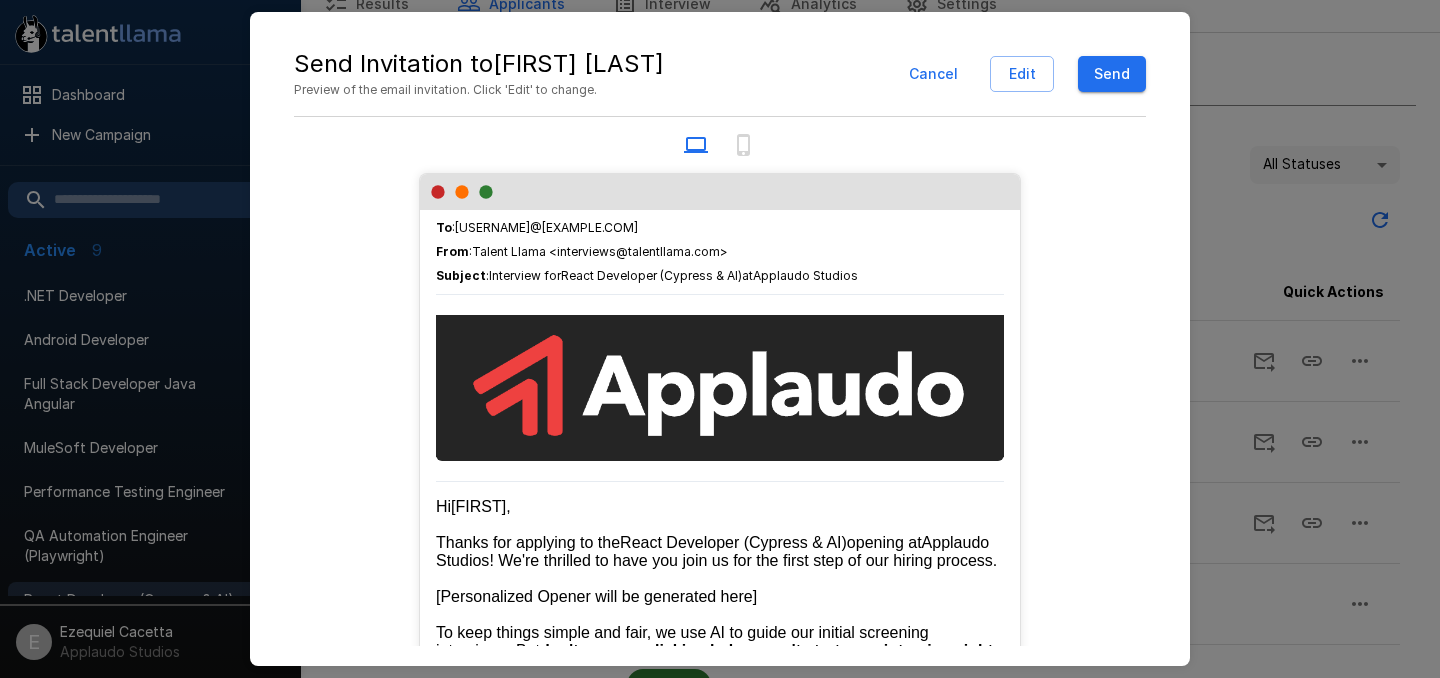 click on "Send" at bounding box center (1112, 74) 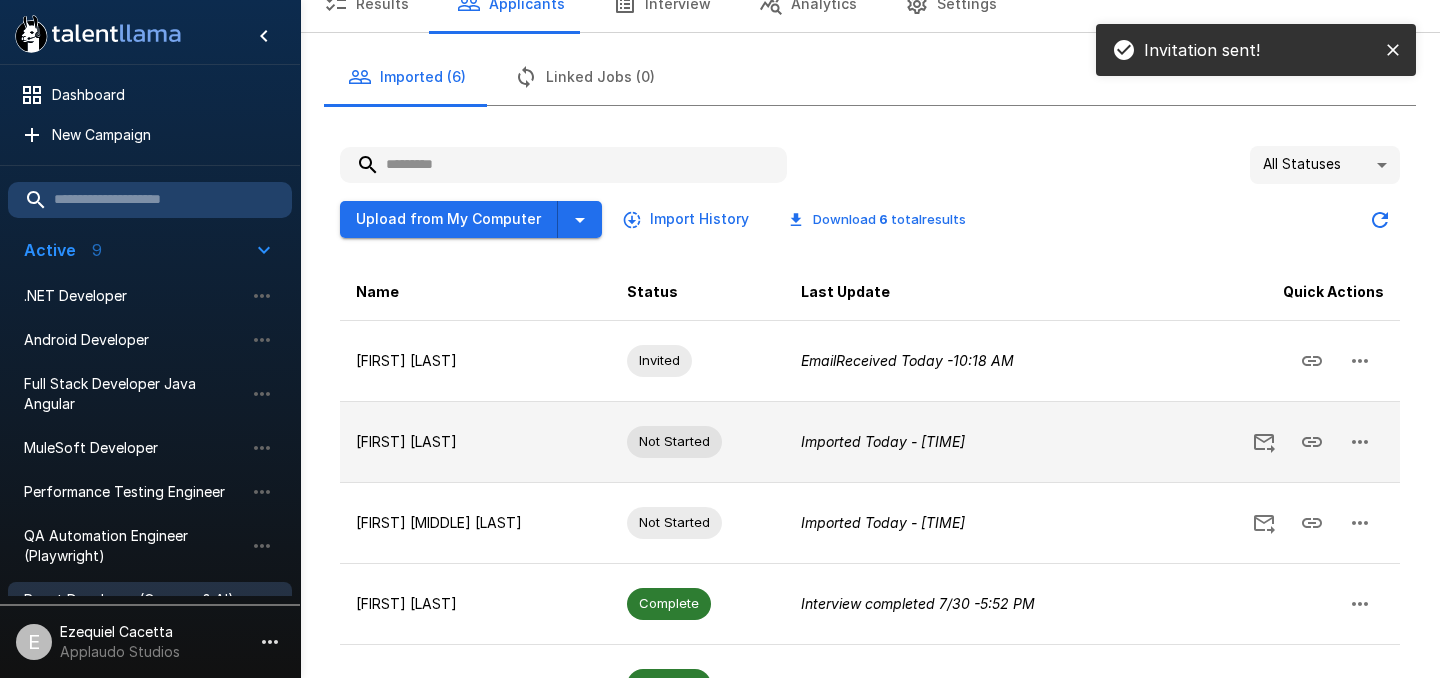 click 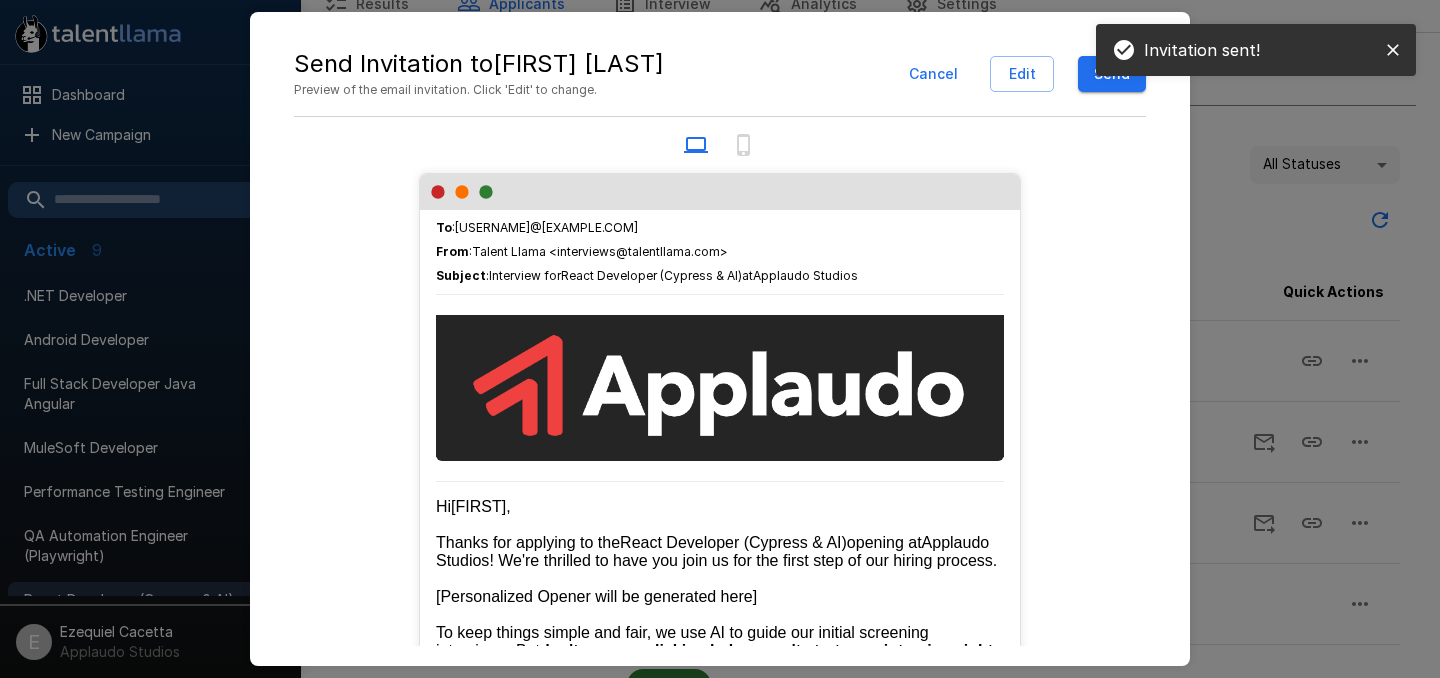 click on "Send" at bounding box center [1112, 74] 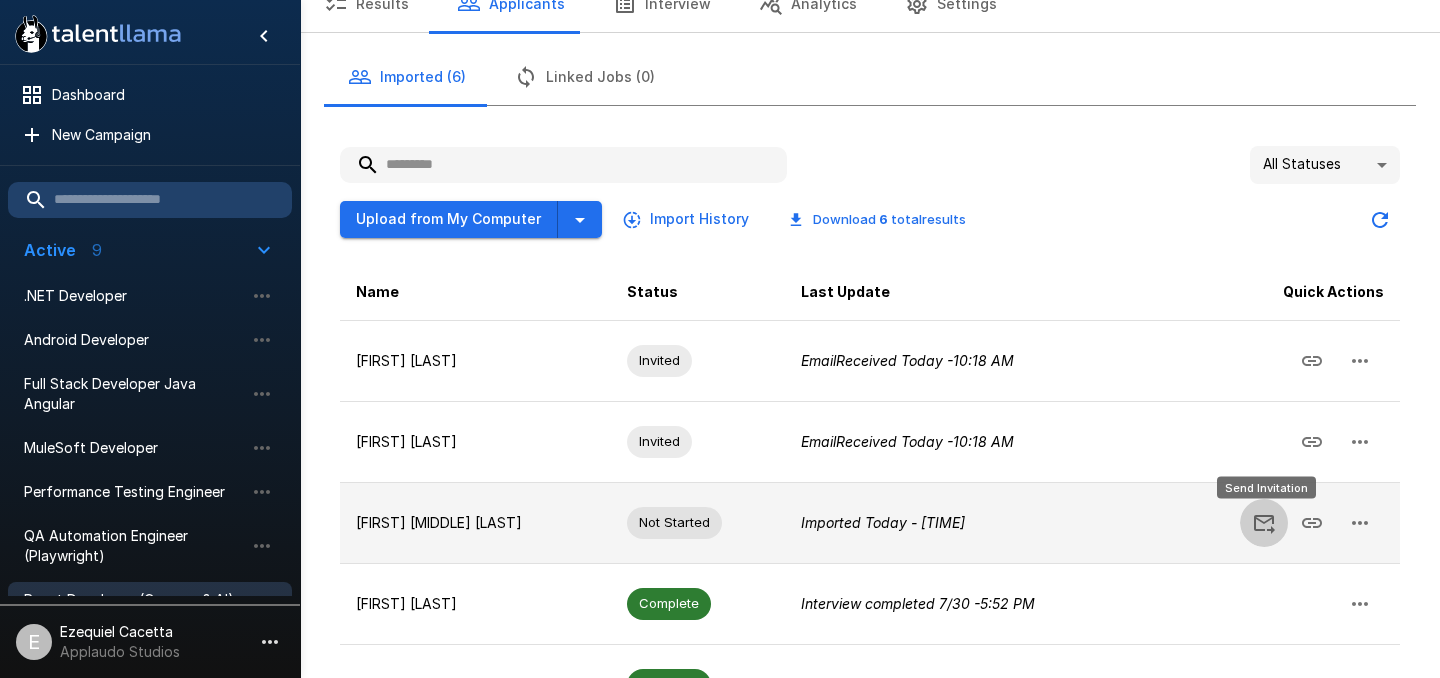 click 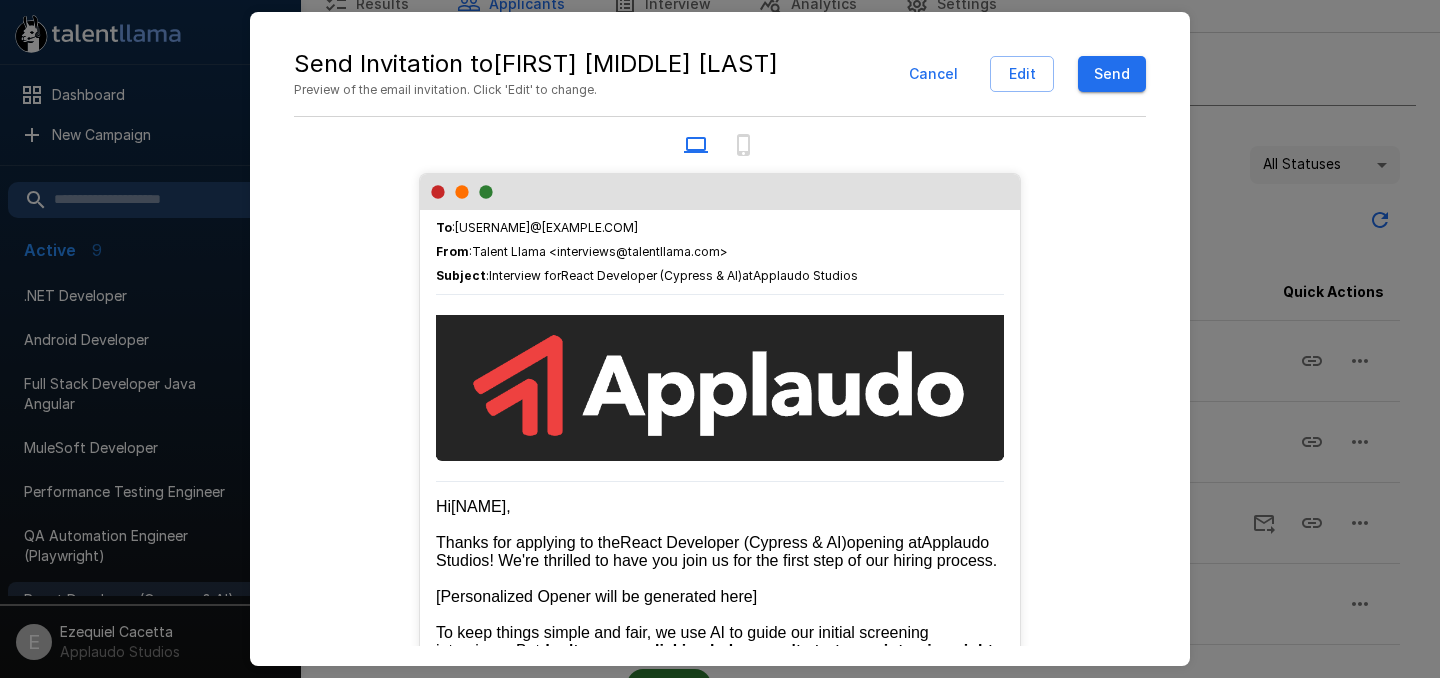 click on "Send" at bounding box center (1112, 74) 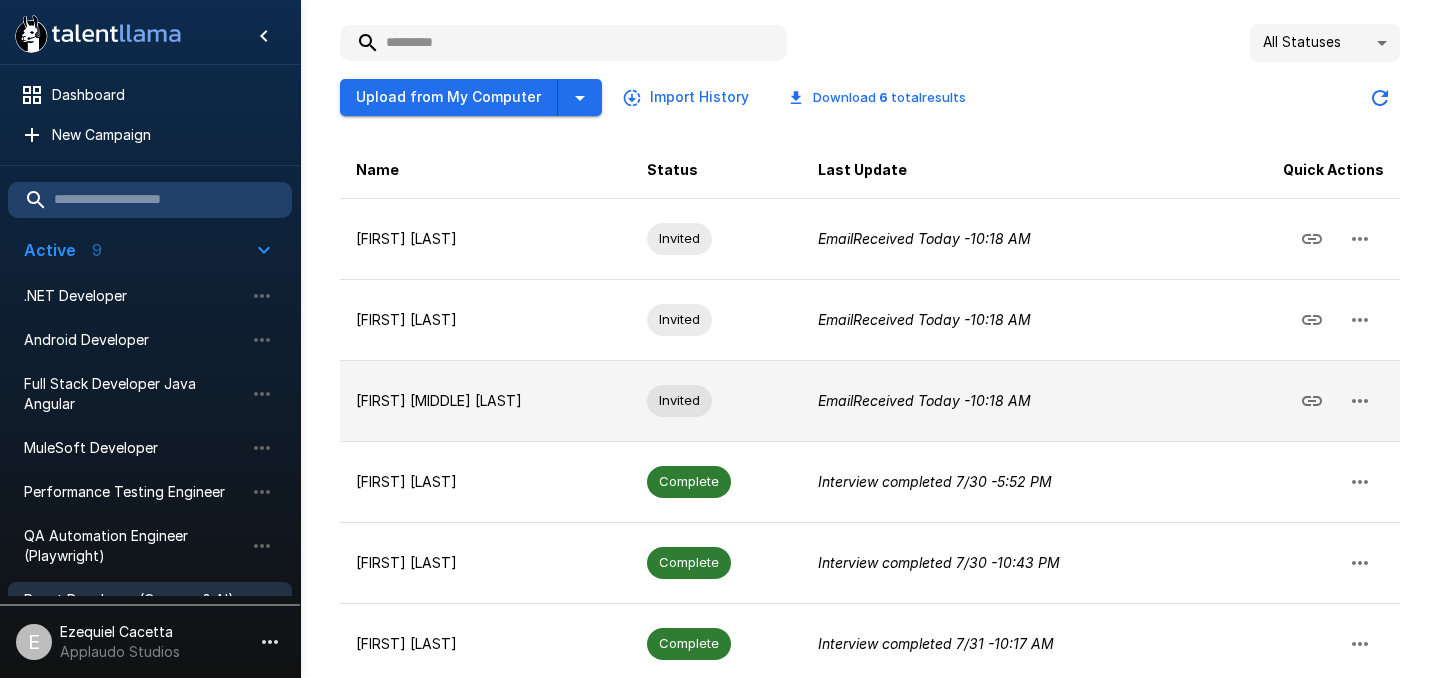 scroll, scrollTop: 216, scrollLeft: 0, axis: vertical 